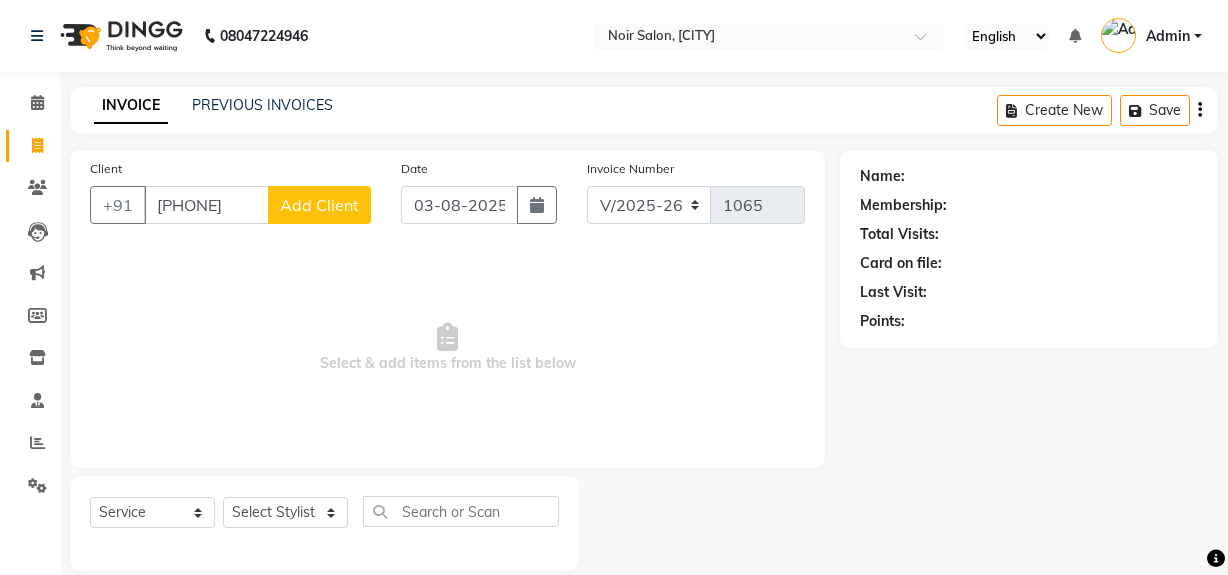 select on "5495" 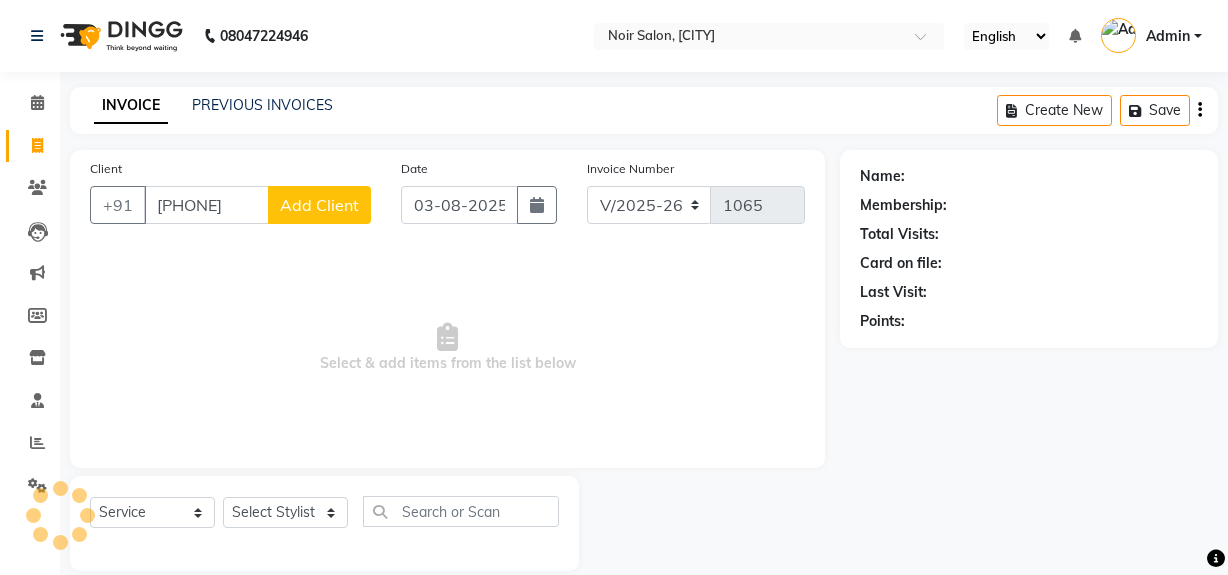 scroll, scrollTop: 0, scrollLeft: 0, axis: both 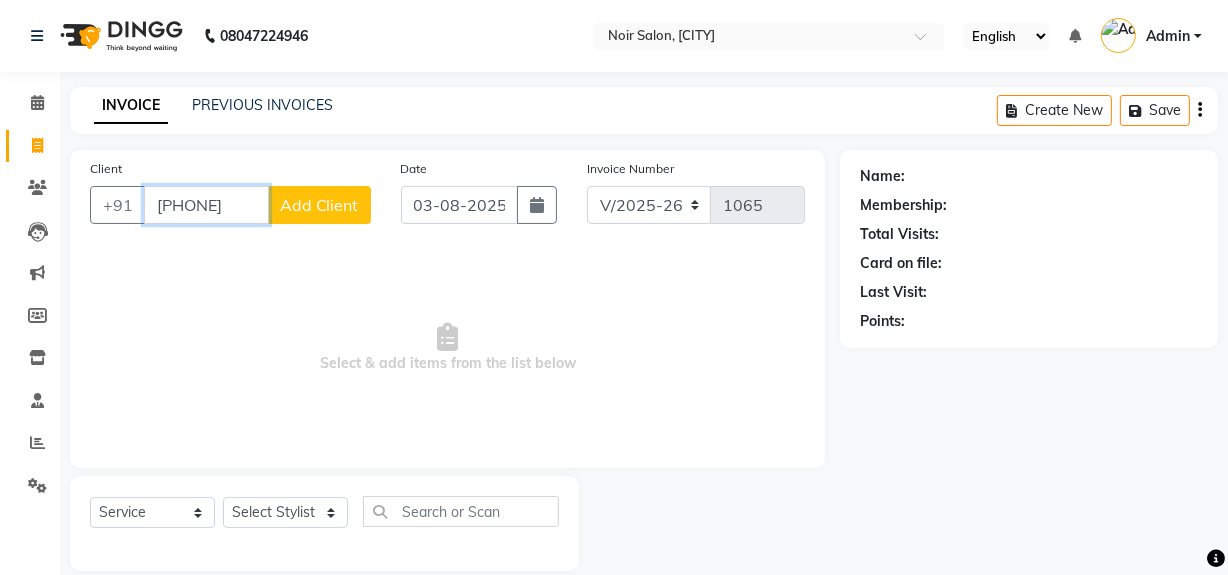 drag, startPoint x: 160, startPoint y: 207, endPoint x: 270, endPoint y: 203, distance: 110.0727 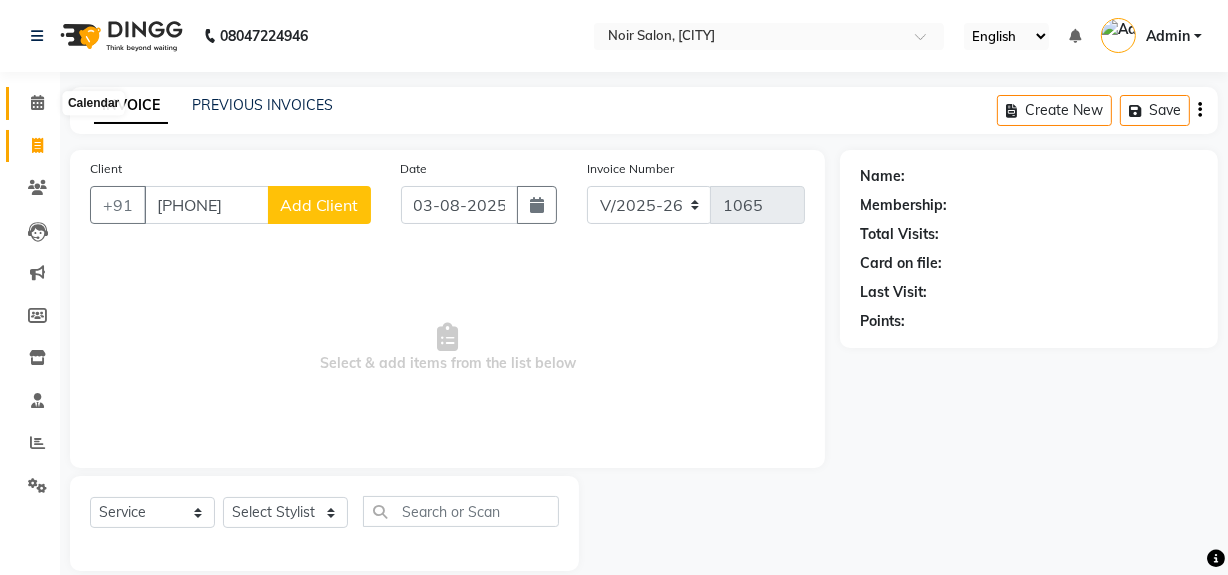 scroll, scrollTop: 0, scrollLeft: 0, axis: both 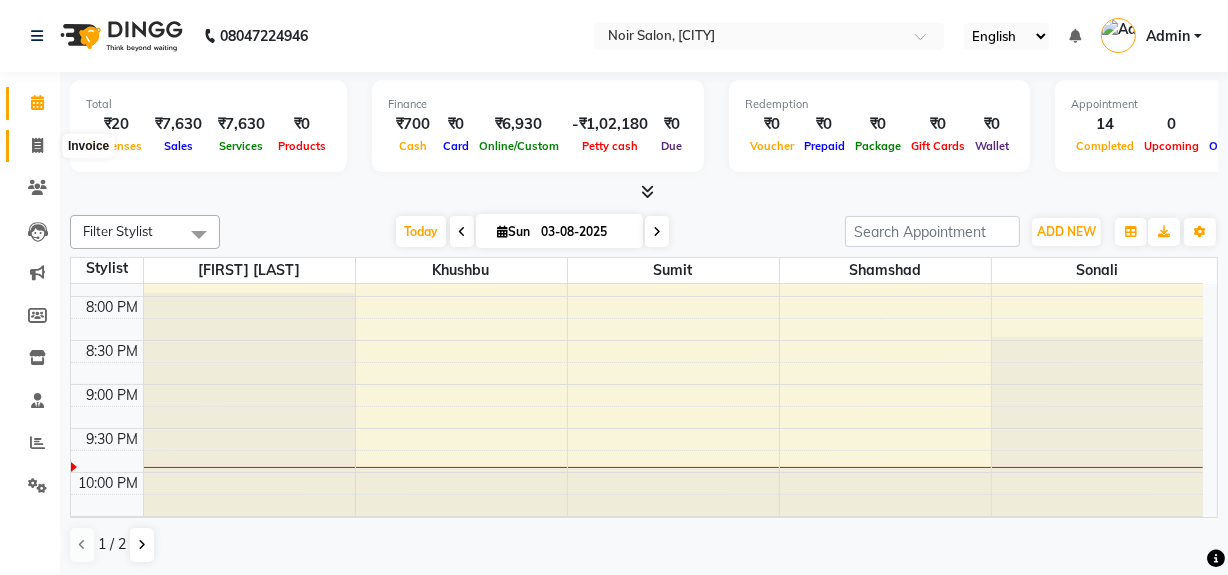 click 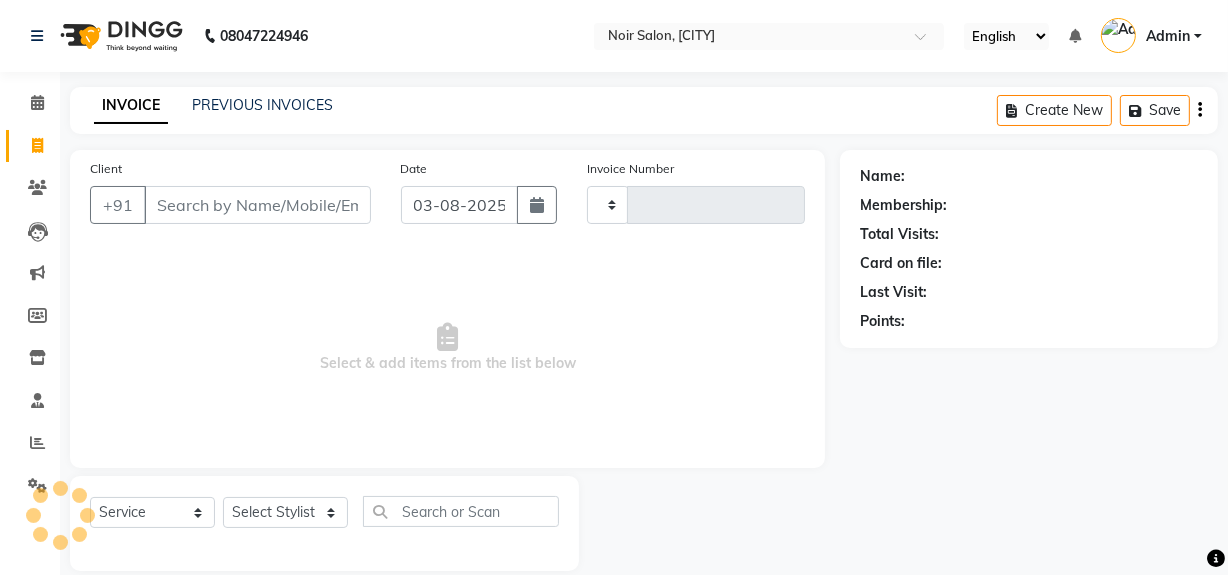 type on "1065" 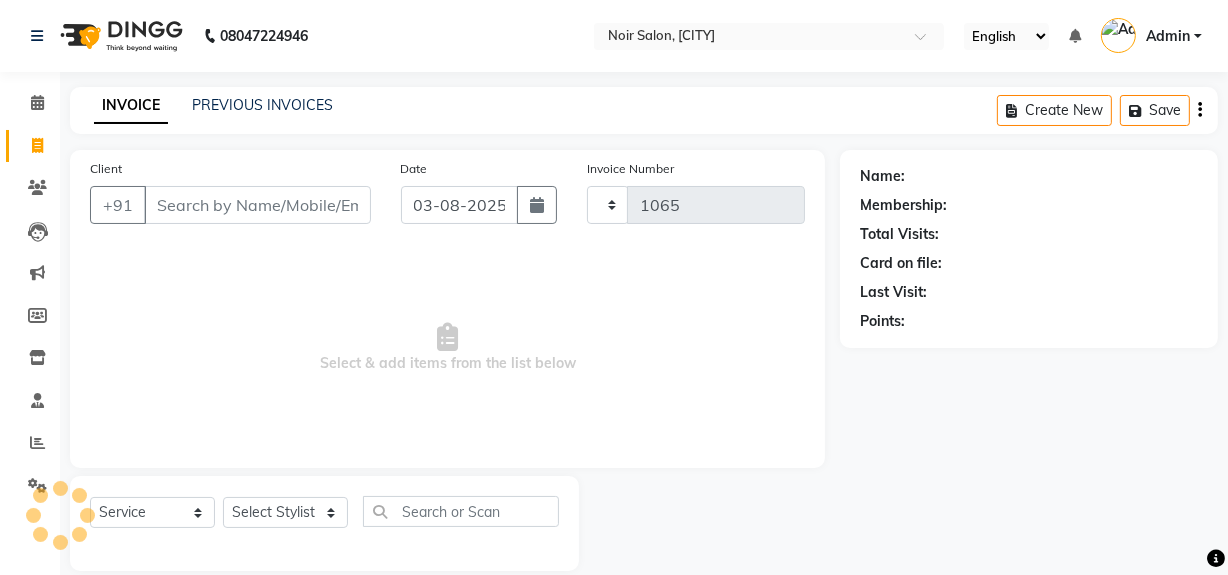 select on "5495" 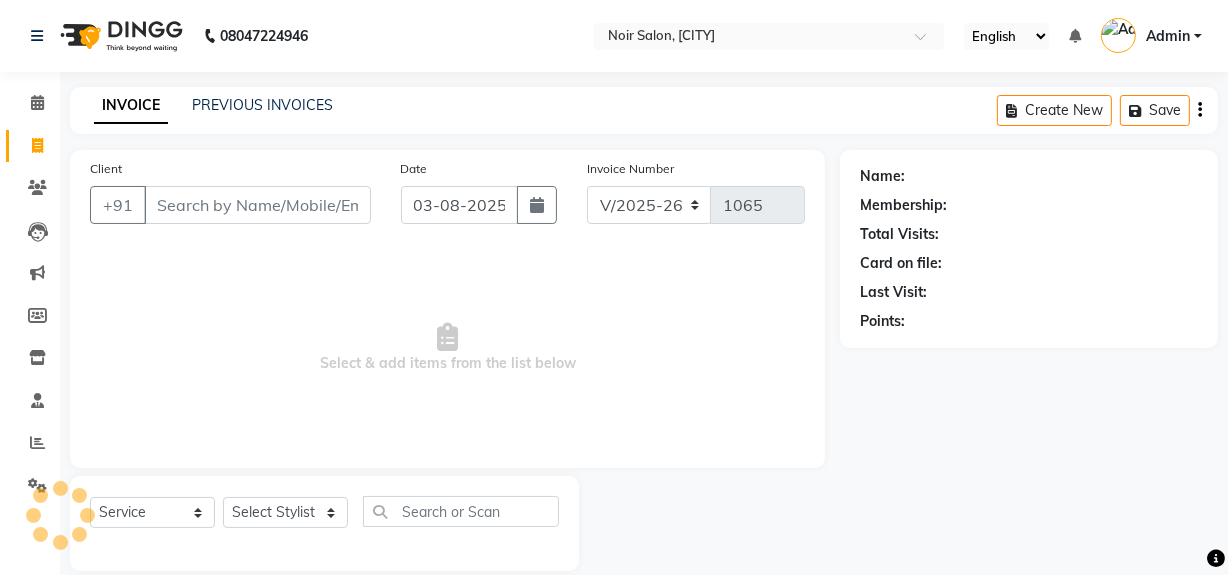 click on "Client" at bounding box center (257, 205) 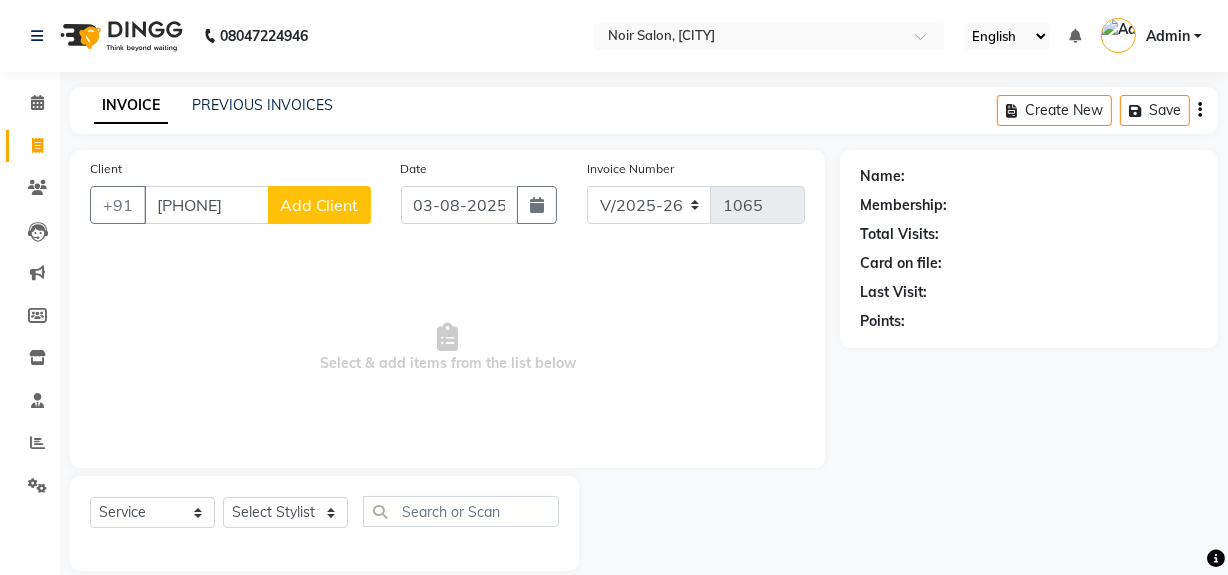 type on "[PHONE]" 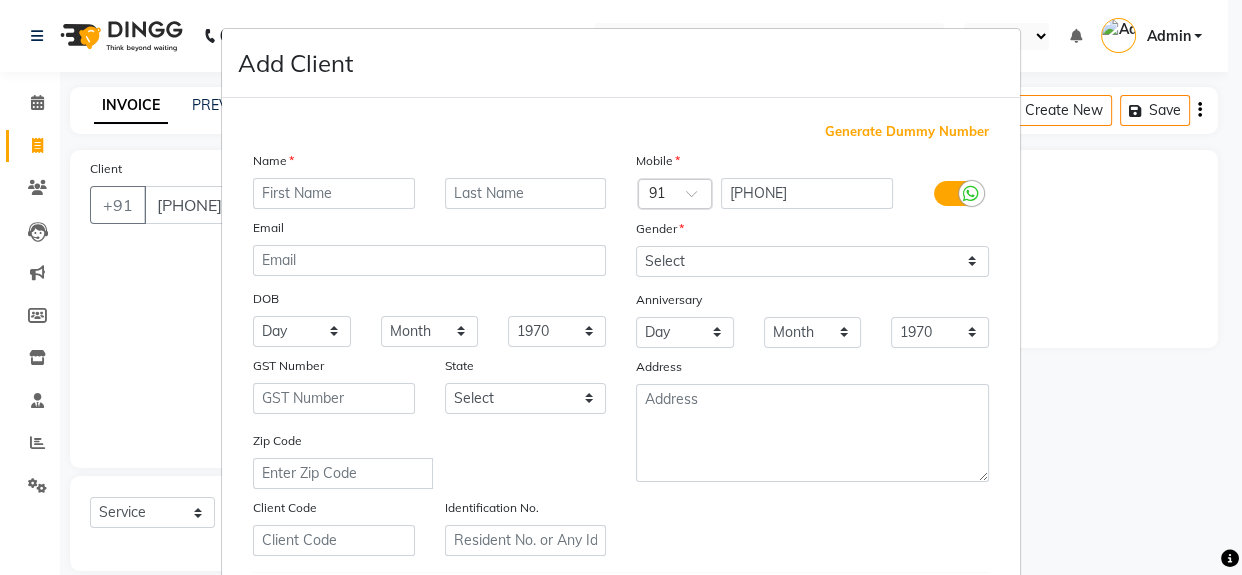 click at bounding box center (334, 193) 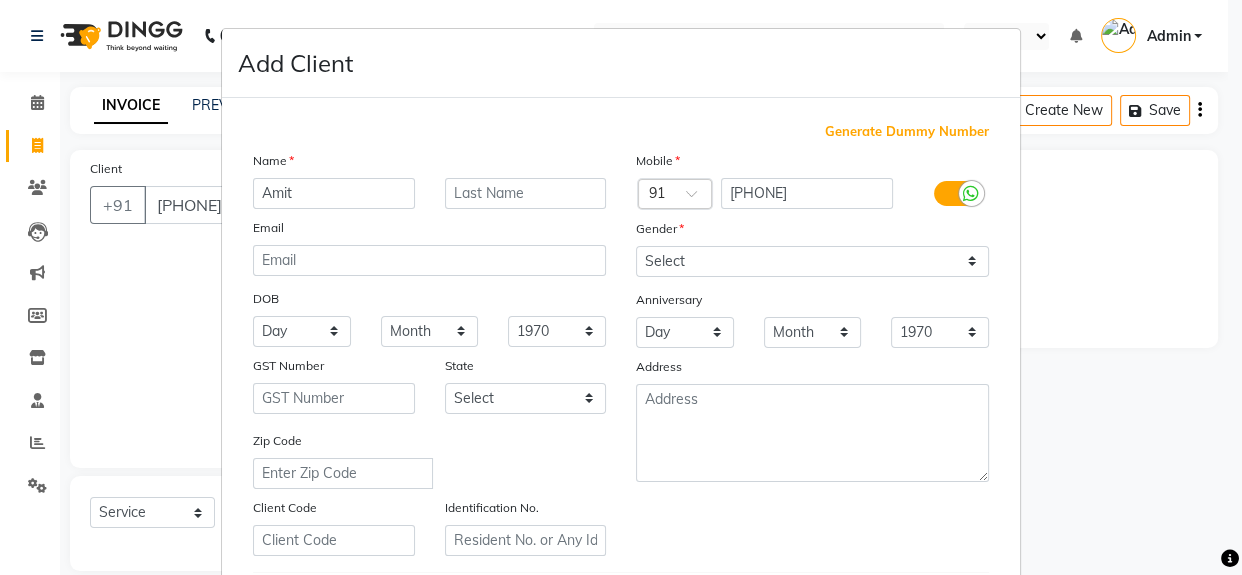 type on "Amit" 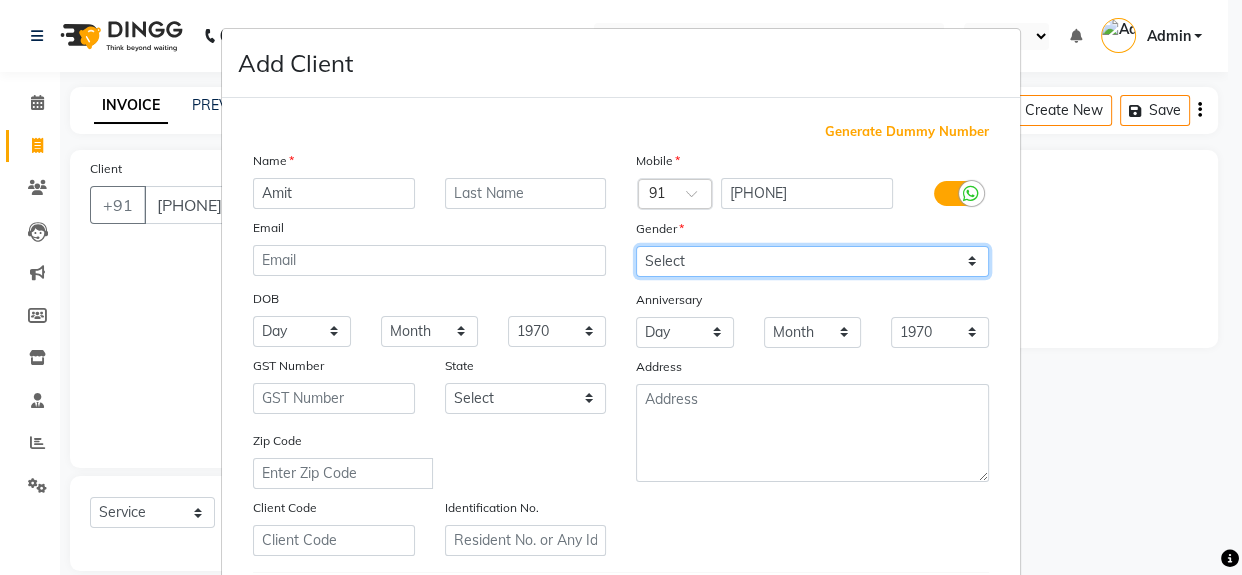 click on "Select Male Female Other Prefer Not To Say" at bounding box center [812, 261] 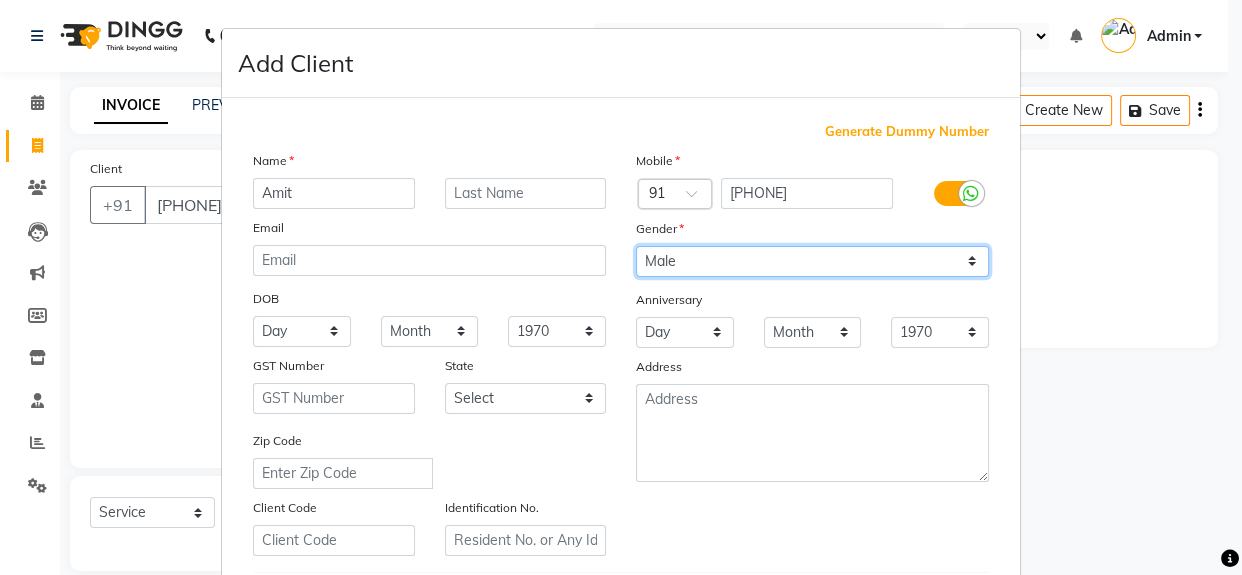 click on "Select Male Female Other Prefer Not To Say" at bounding box center (812, 261) 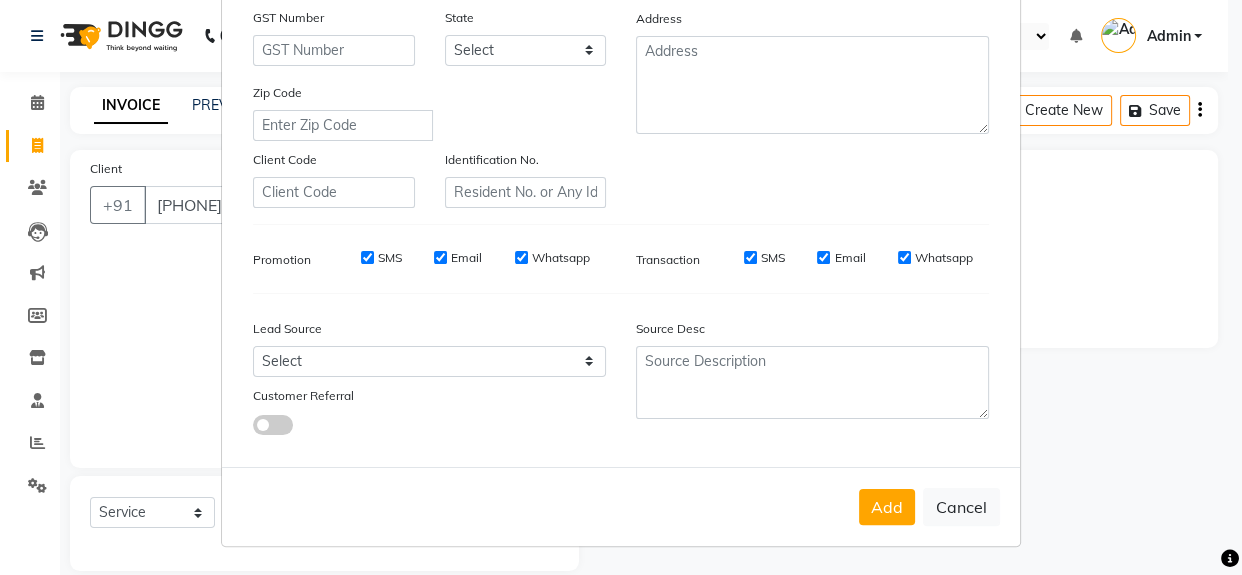 scroll, scrollTop: 353, scrollLeft: 0, axis: vertical 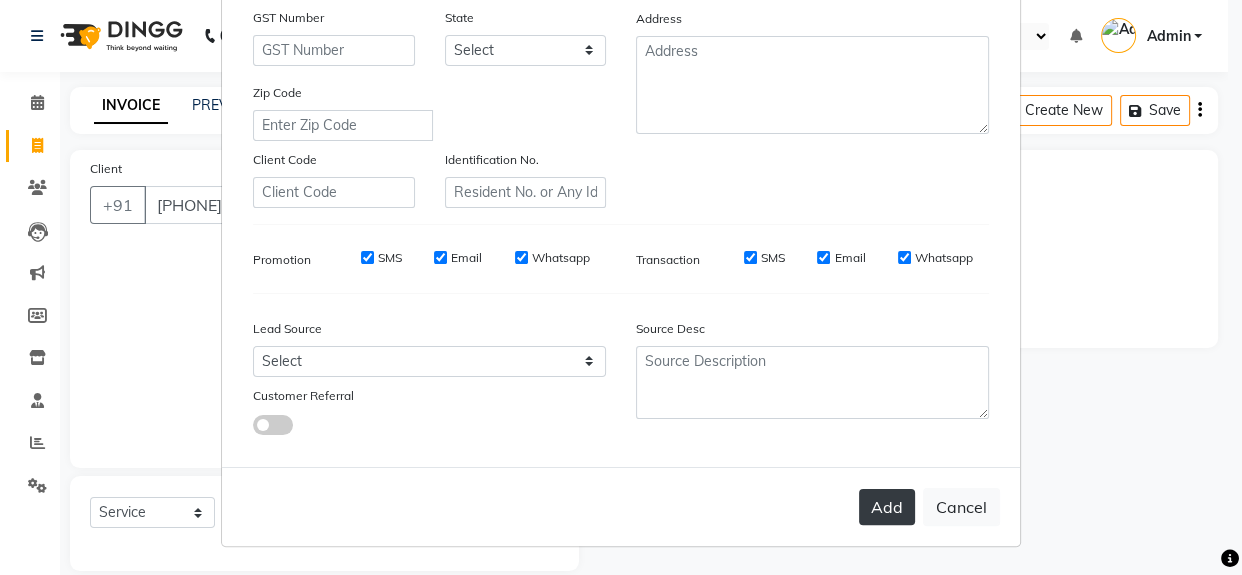 click on "Add" at bounding box center (887, 507) 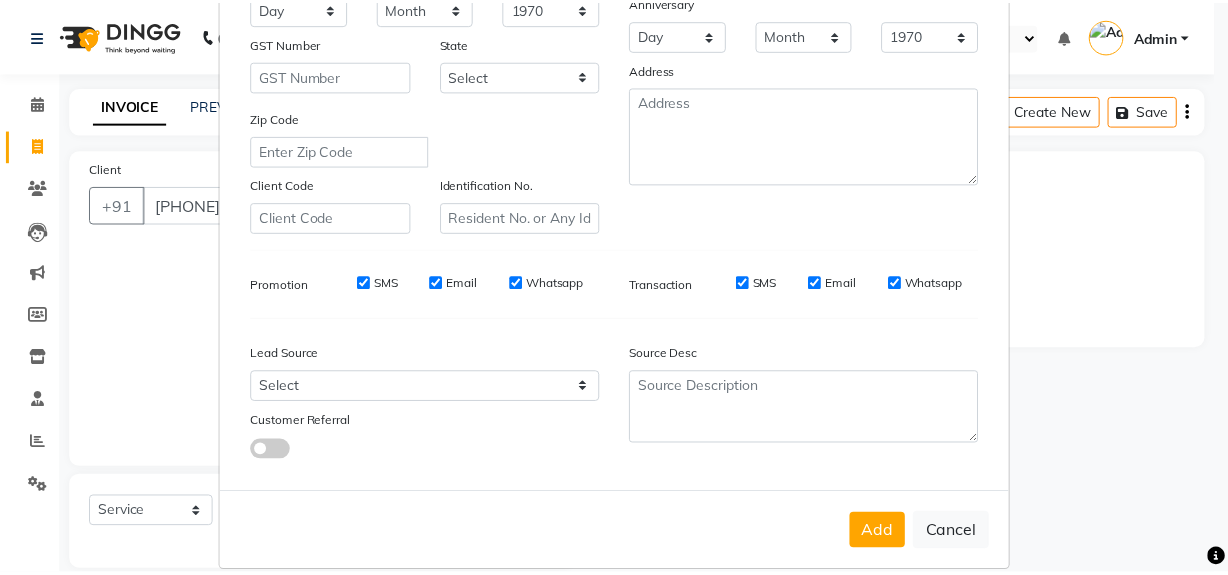 scroll, scrollTop: 353, scrollLeft: 0, axis: vertical 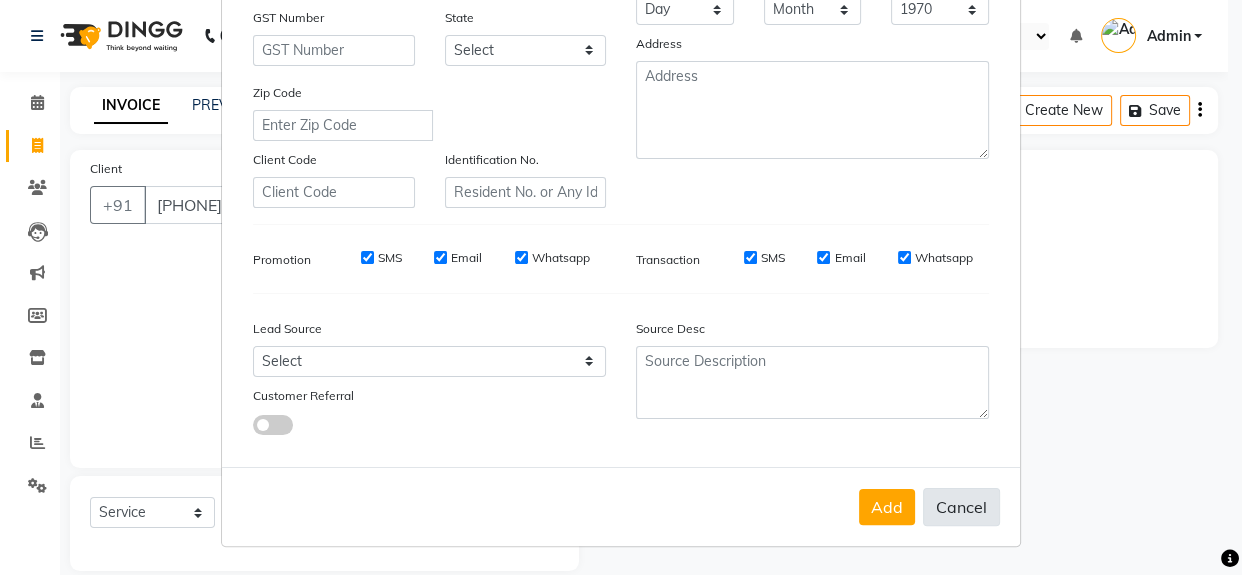 click on "Cancel" at bounding box center (961, 507) 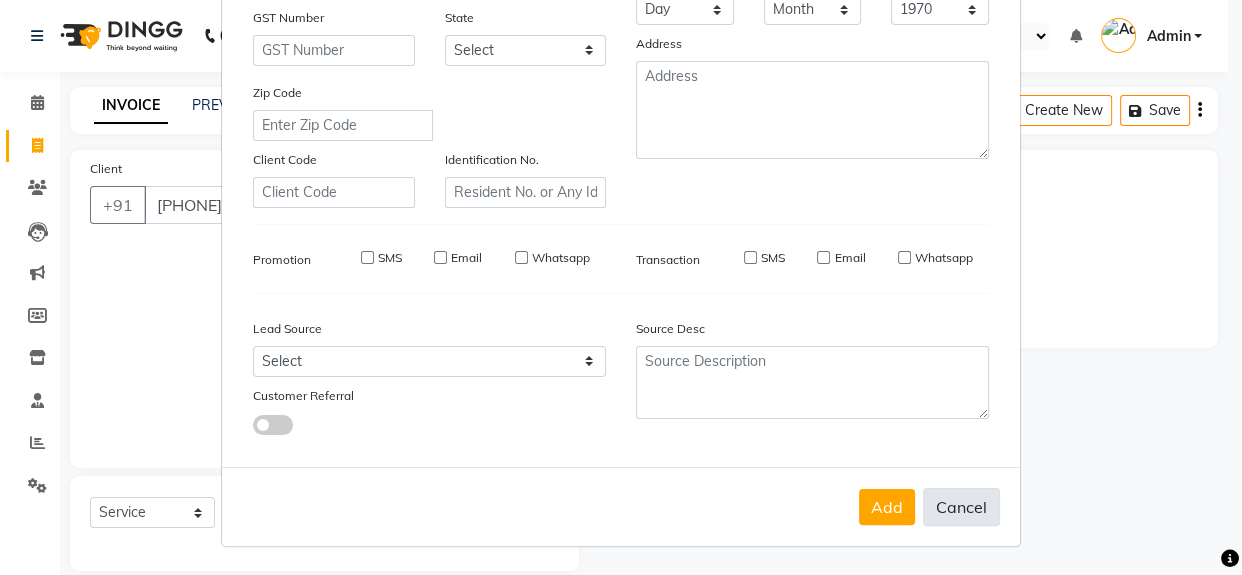 type 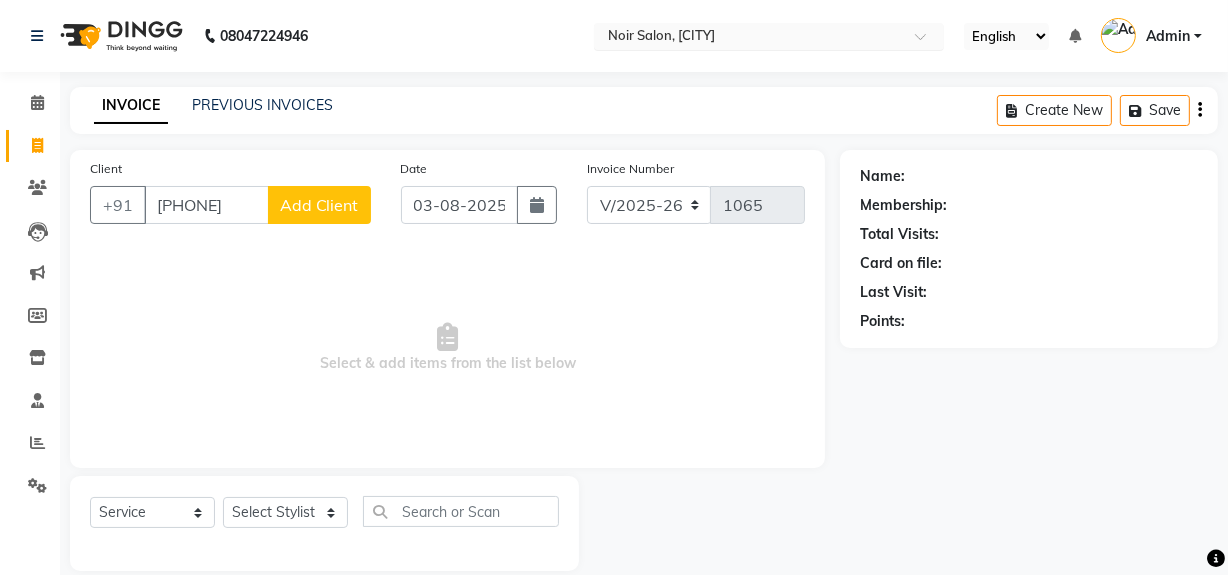 click on "[PHONE] Select Location × [BRAND], [CITY] English ENGLISH Español العربية मराठी हिंदी ગુજરાતી தமிழ் 中文 Notifications nothing to show Admin Manage Profile Change Password Sign out  Version:3.15.11" 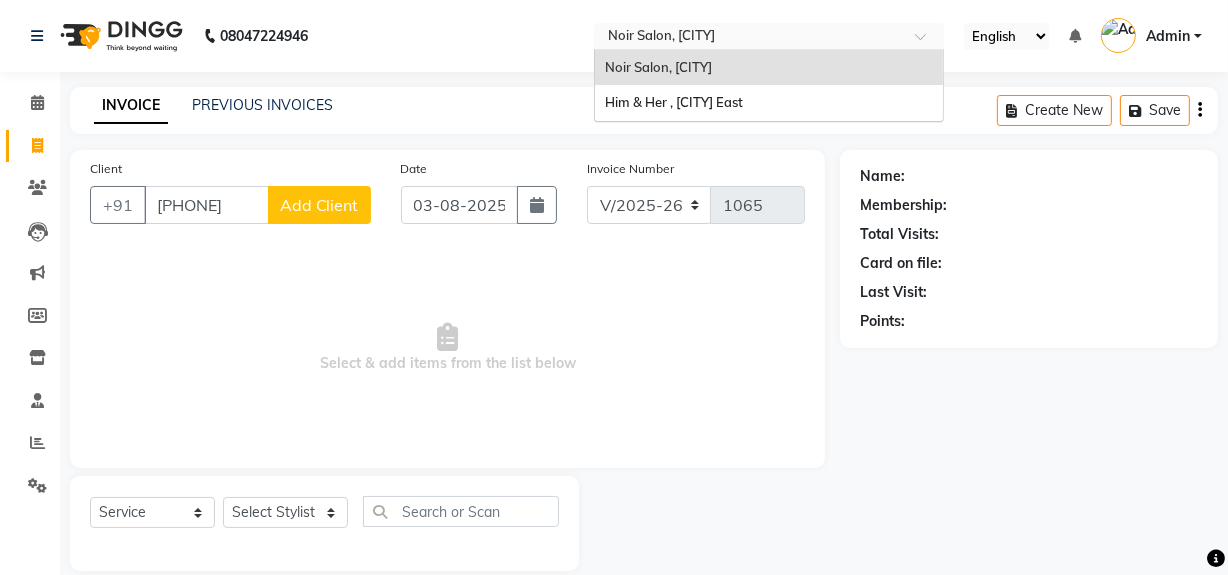 click at bounding box center [749, 38] 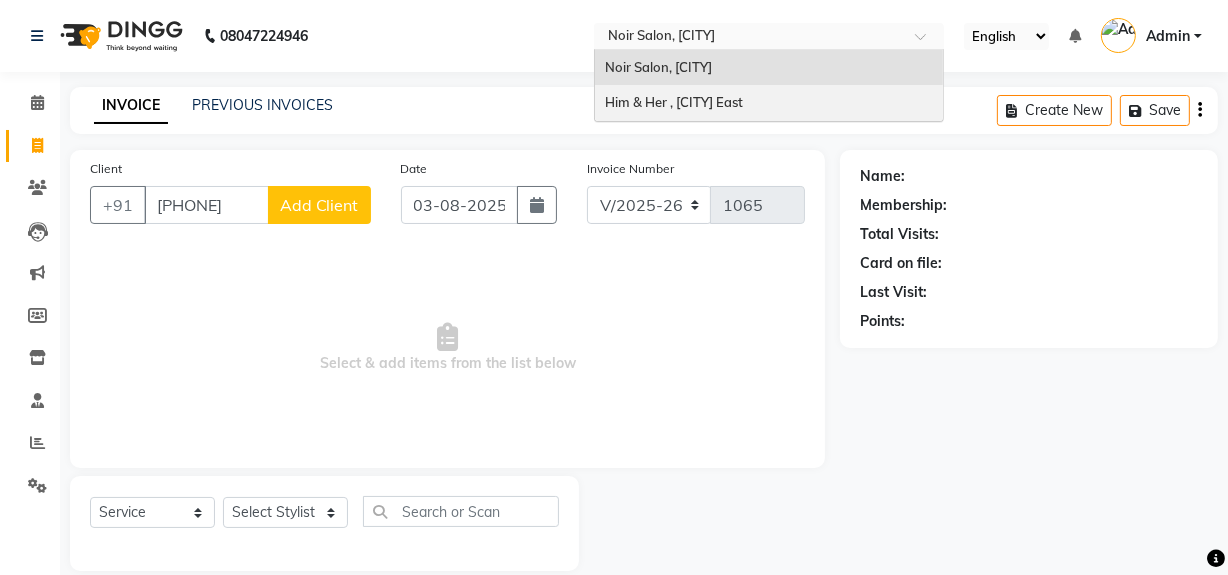 click on "Him & Her , [CITY] East" at bounding box center (674, 102) 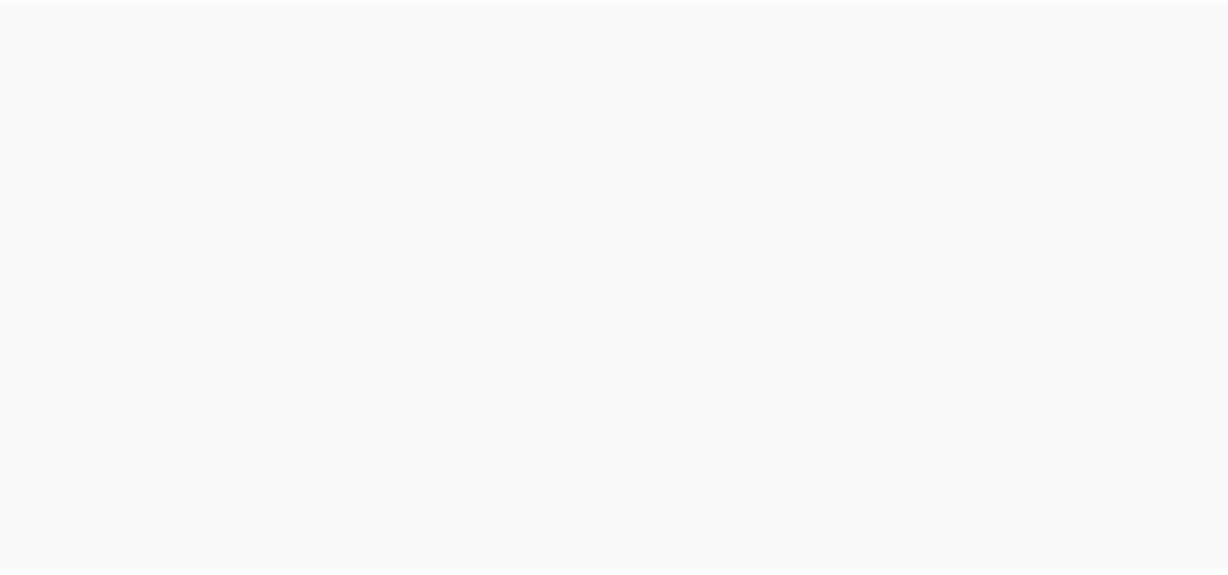scroll, scrollTop: 0, scrollLeft: 0, axis: both 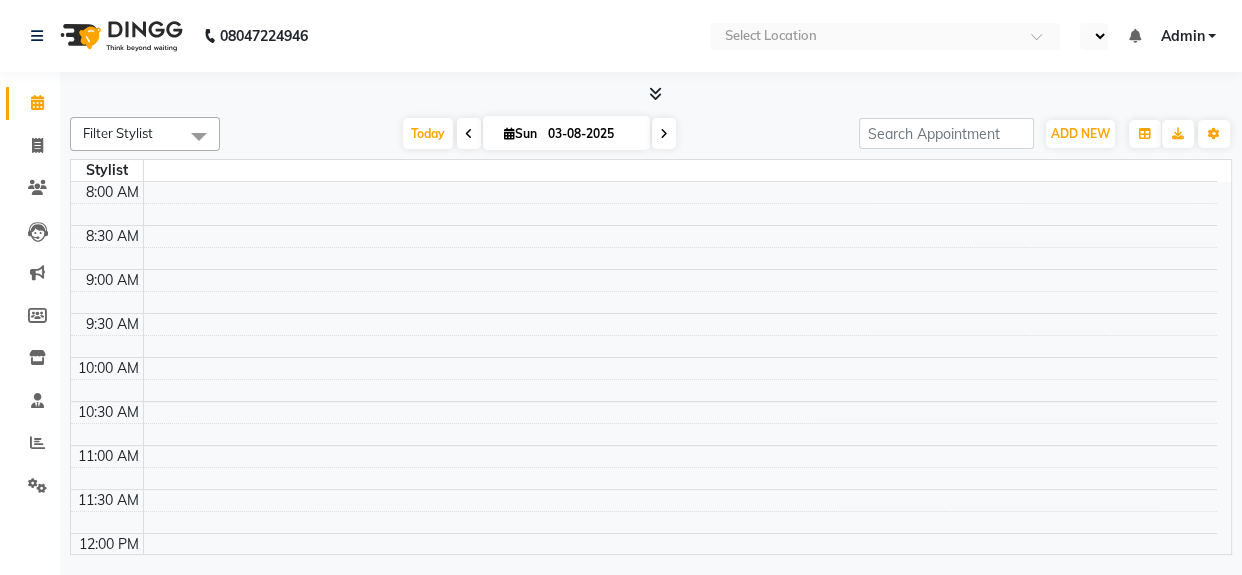 select on "en" 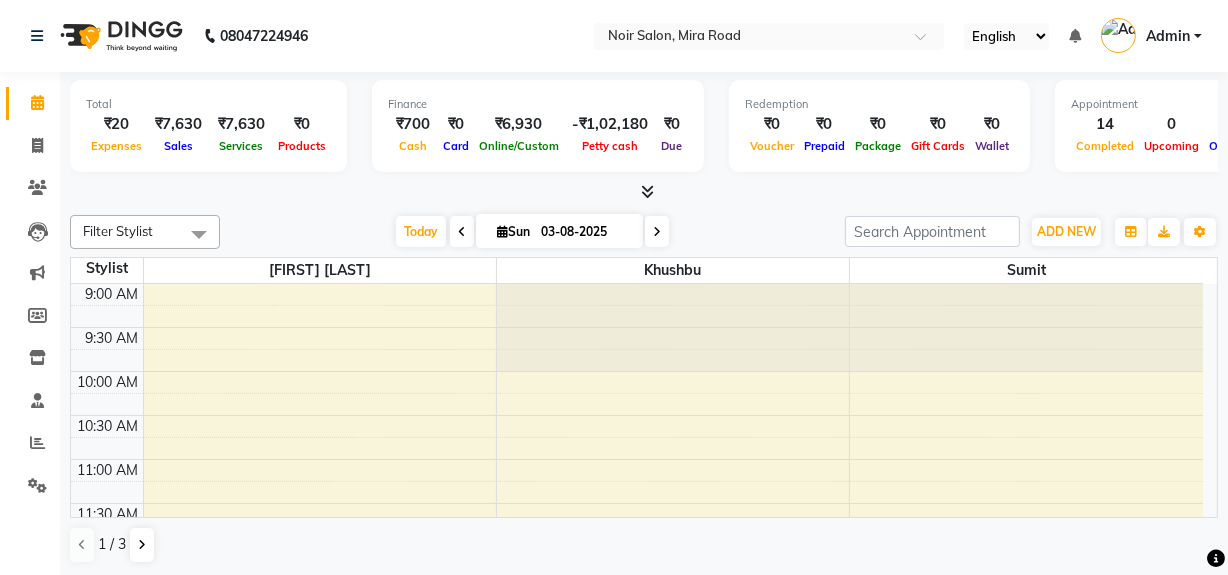 scroll, scrollTop: 0, scrollLeft: 0, axis: both 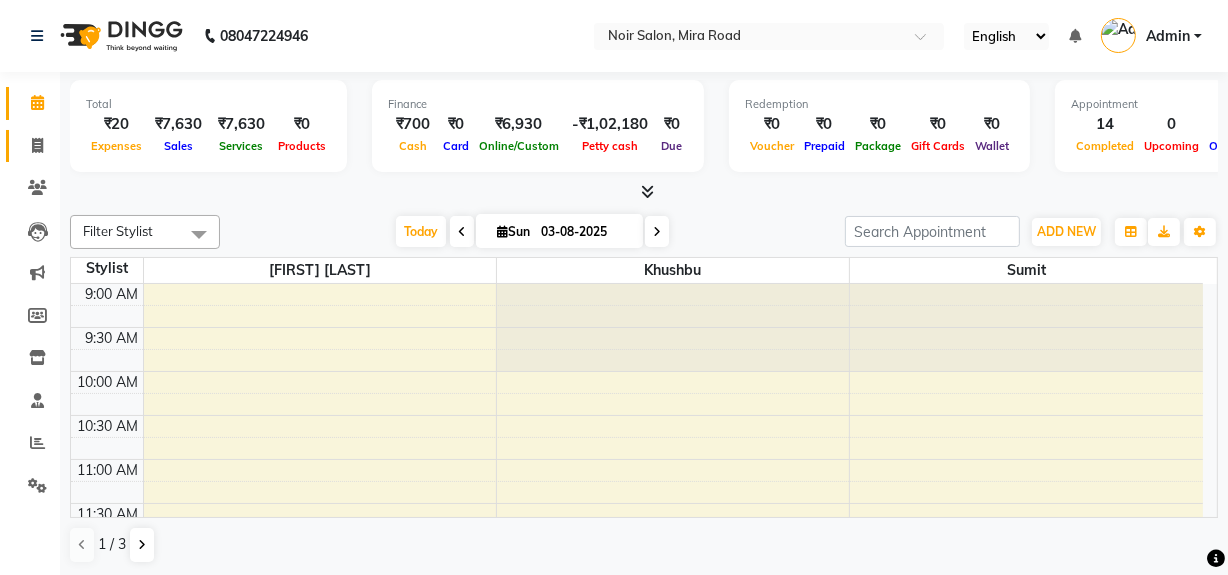 click on "Invoice" 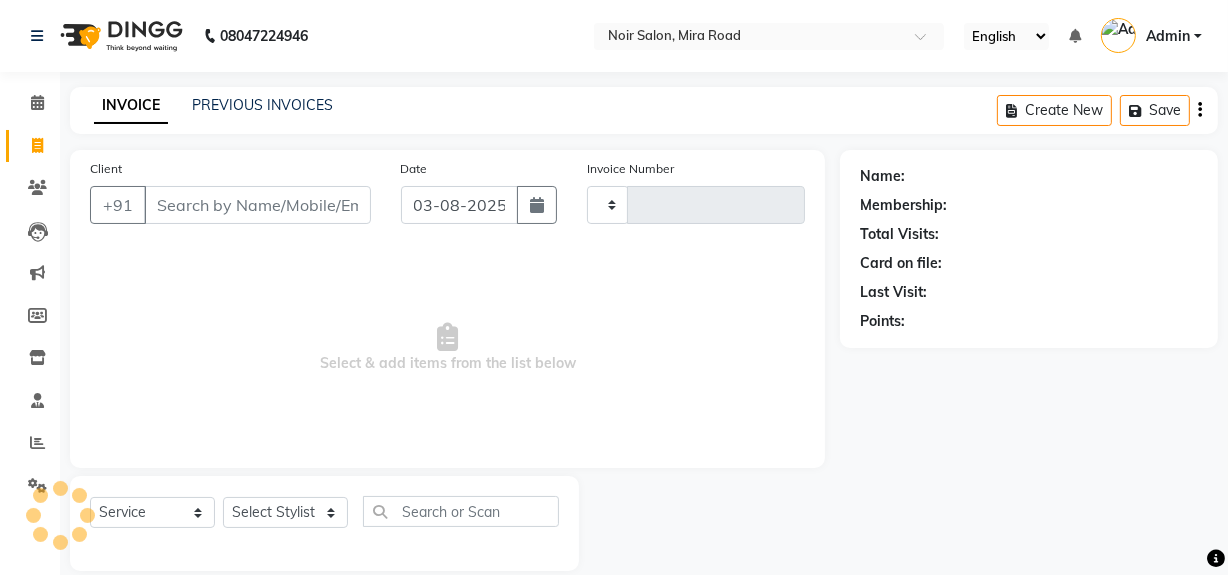 click on "Client" at bounding box center [257, 205] 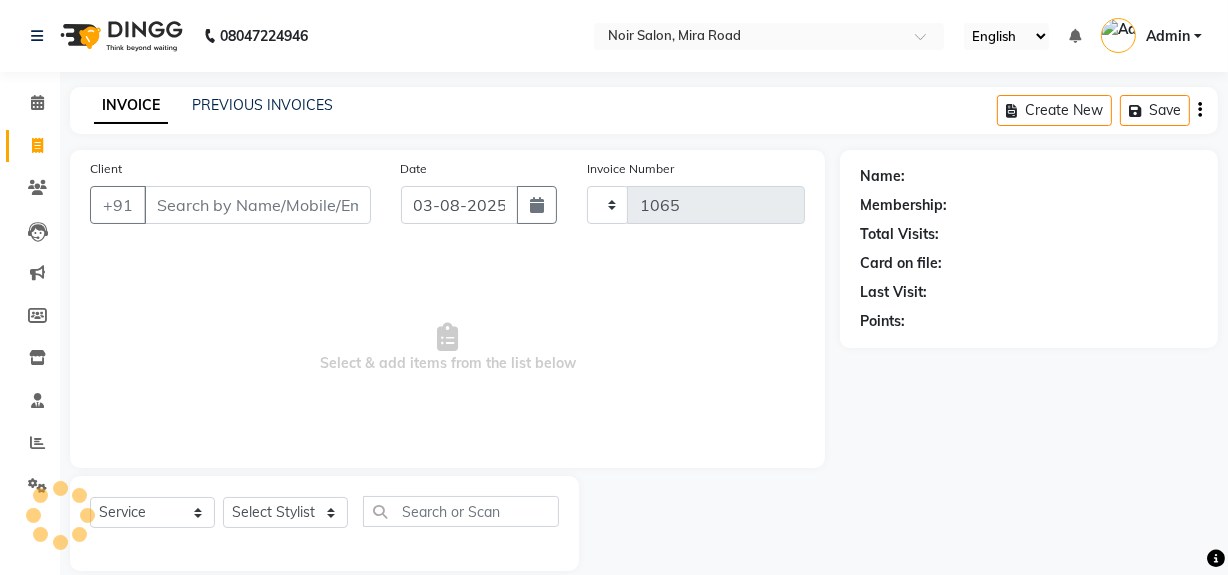 select on "5495" 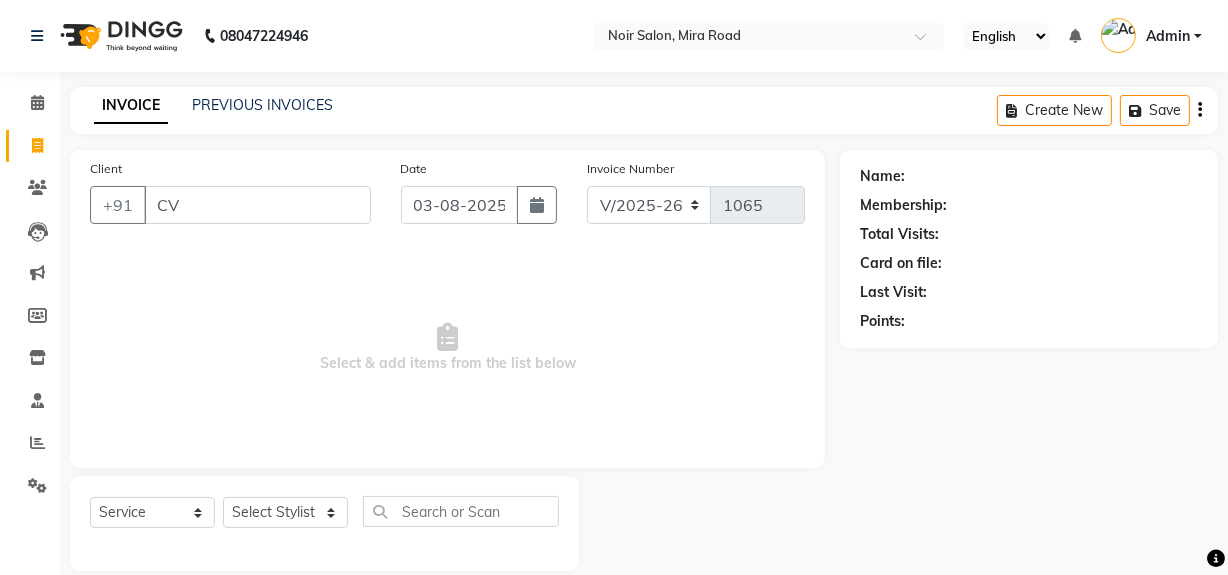 type on "C" 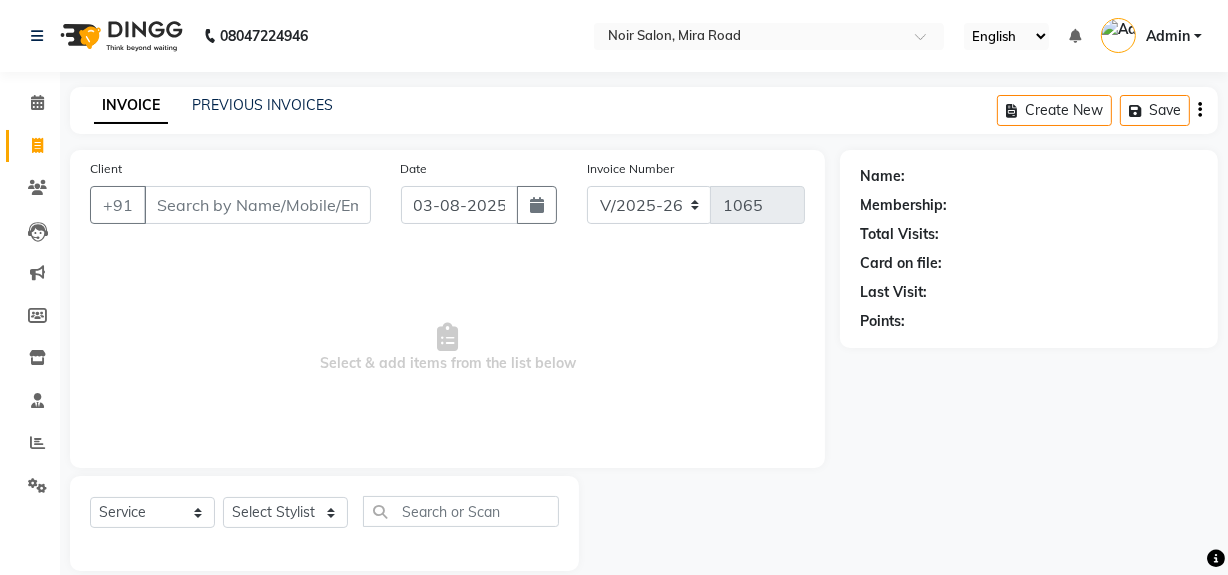 type on "V" 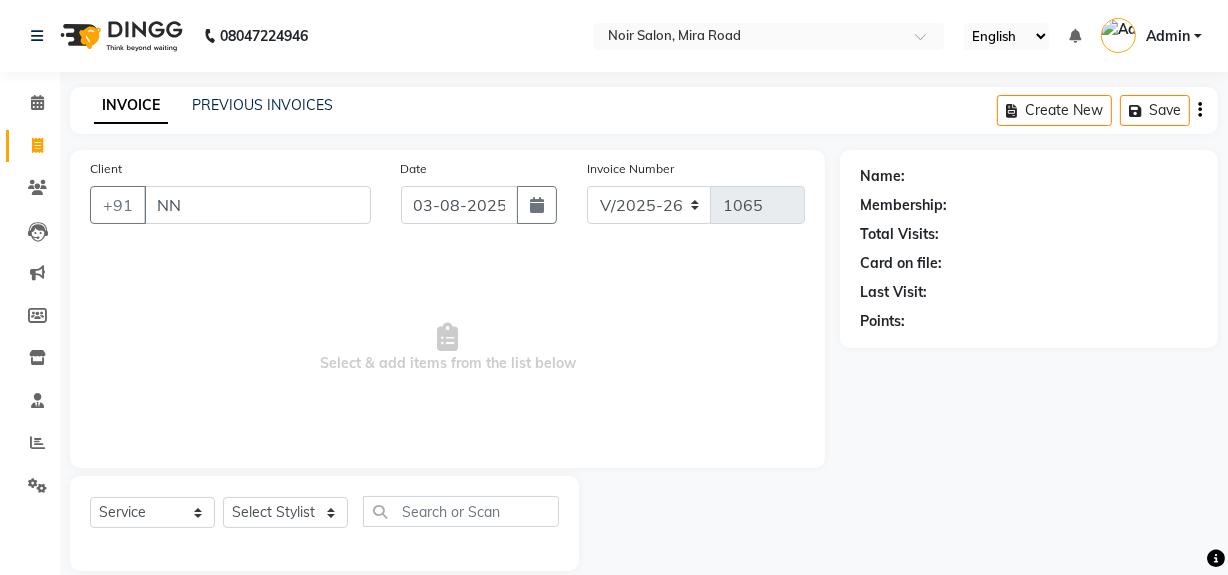 type on "N" 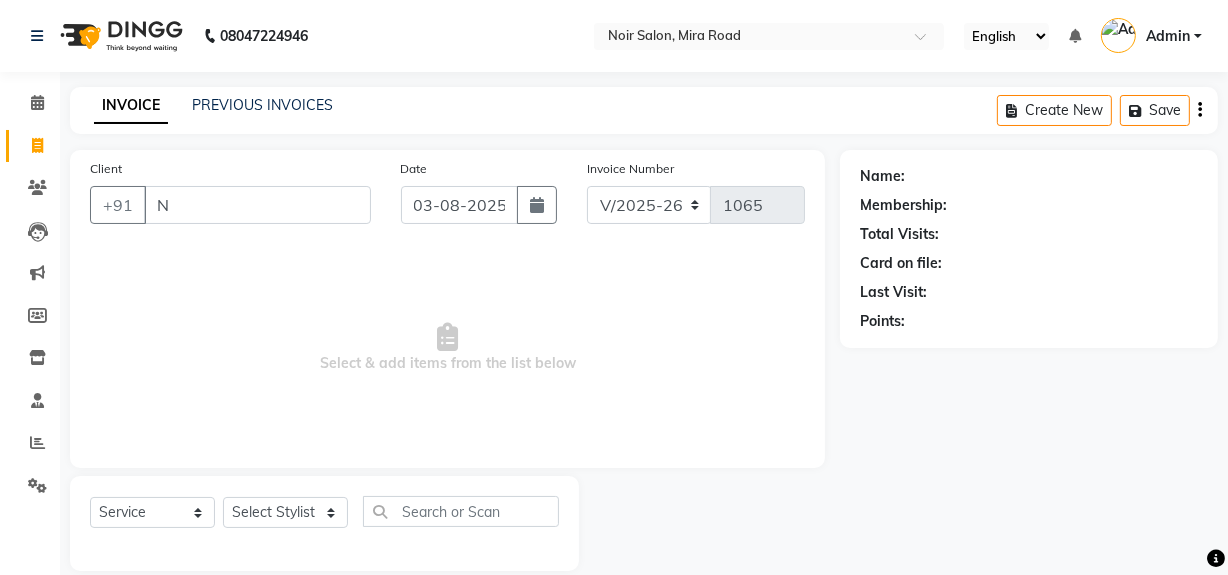 type 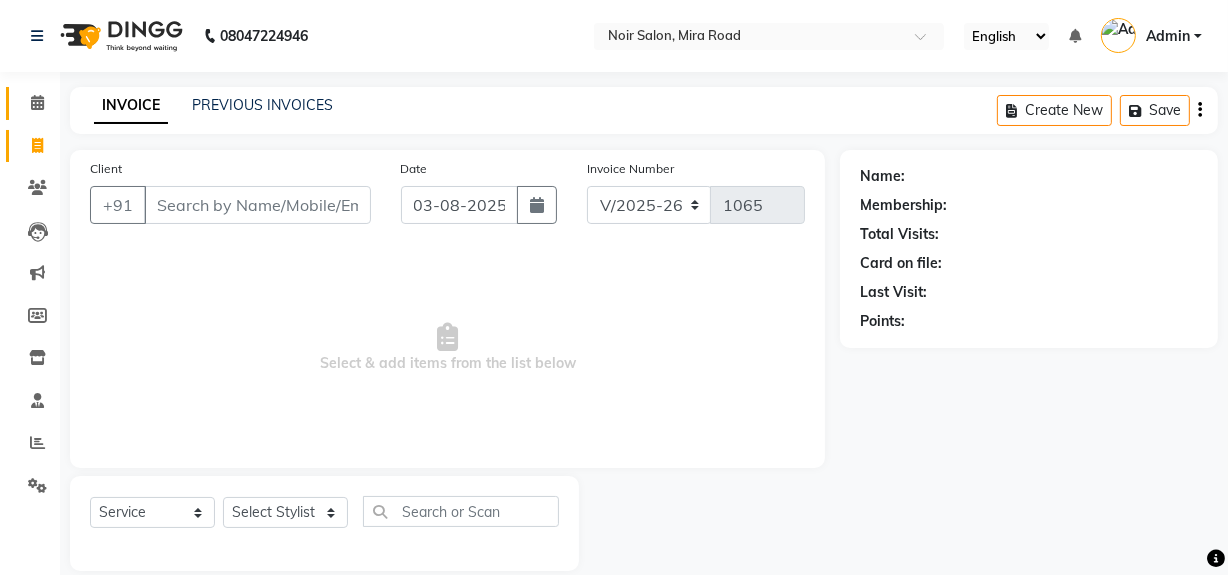 click 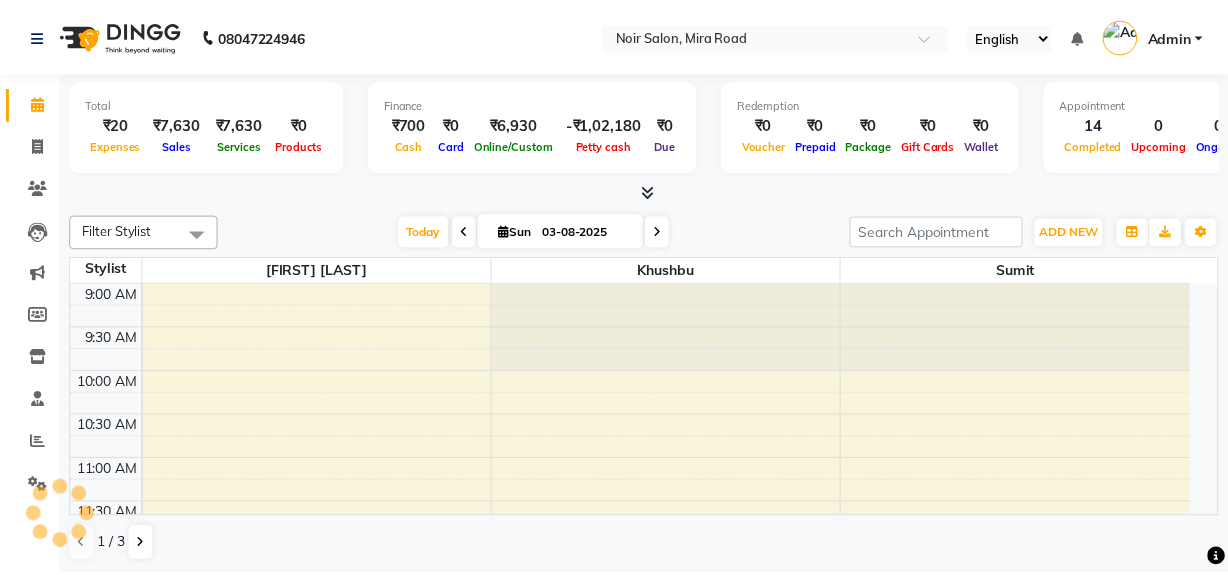 scroll, scrollTop: 0, scrollLeft: 0, axis: both 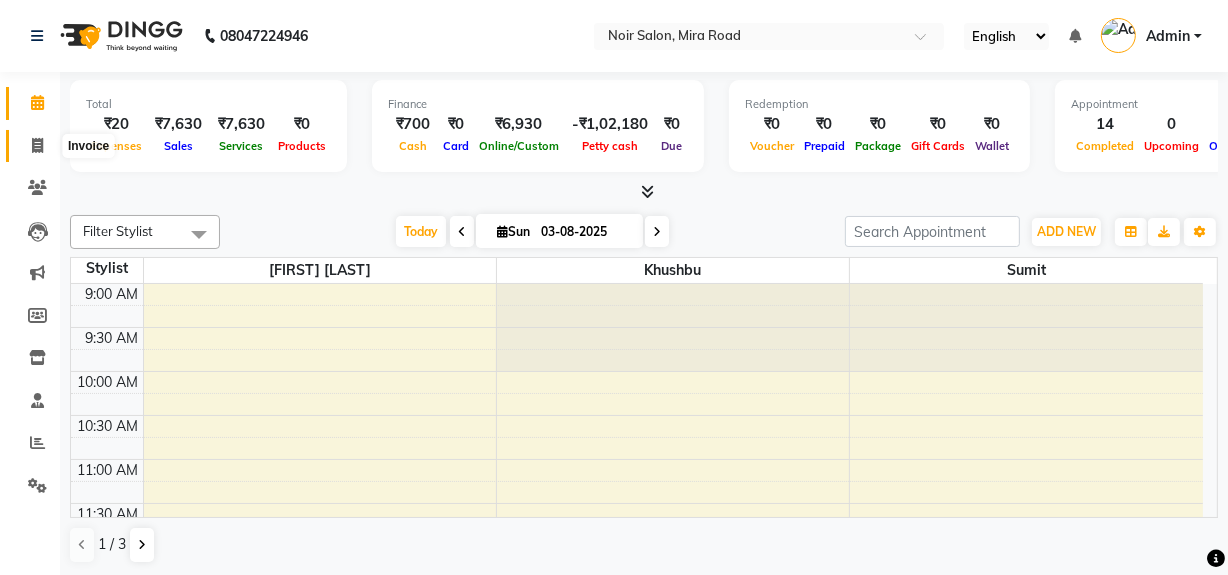 click 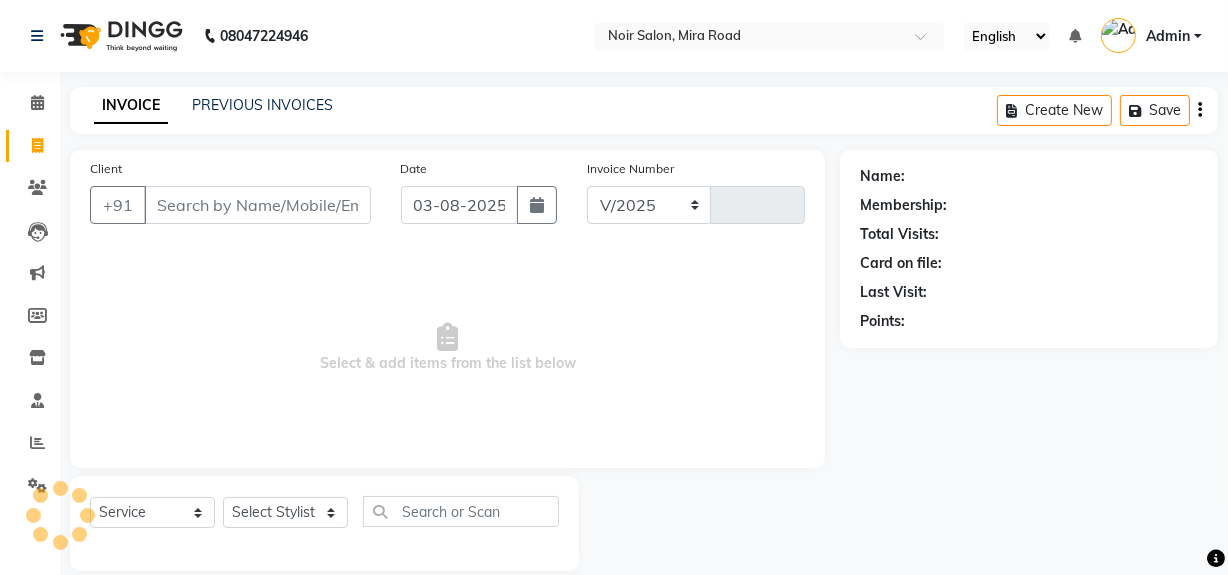 select on "5495" 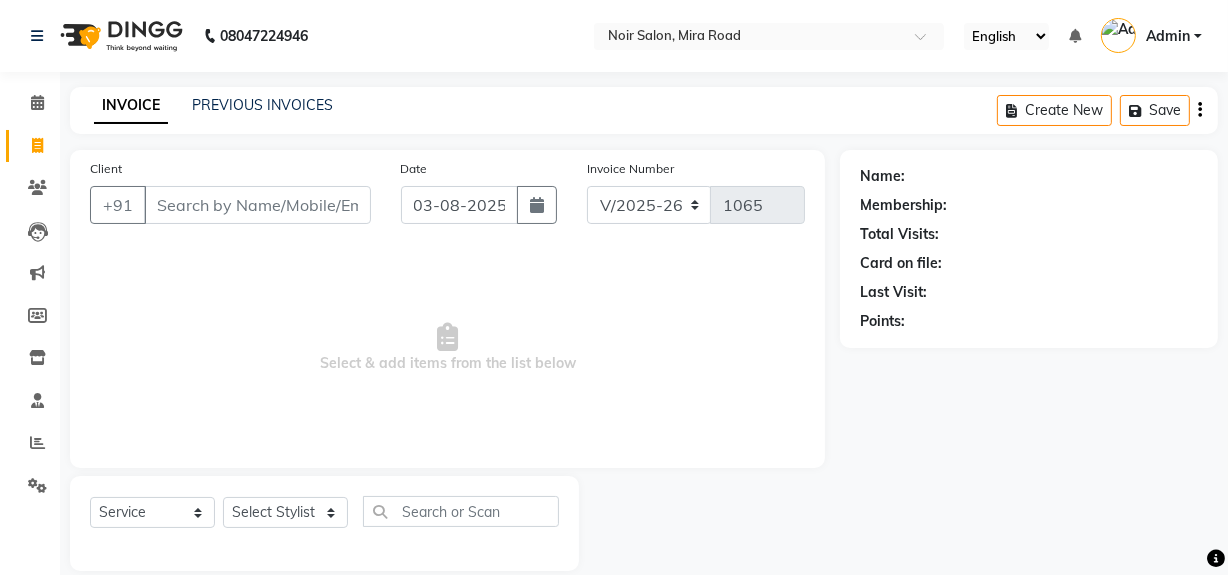click on "Client" at bounding box center (257, 205) 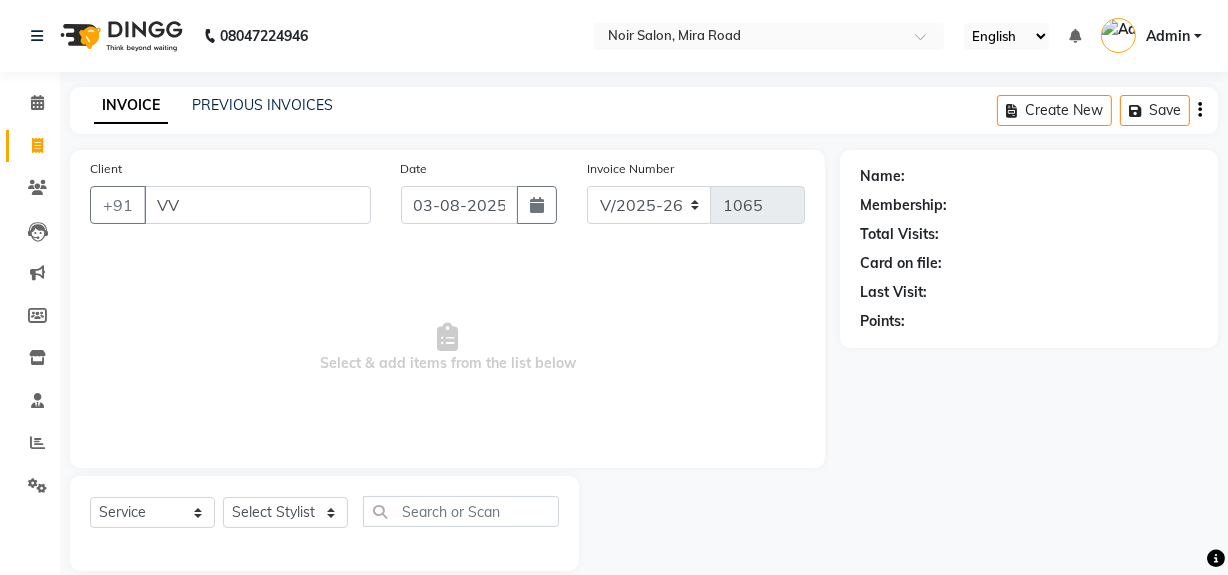 type on "V" 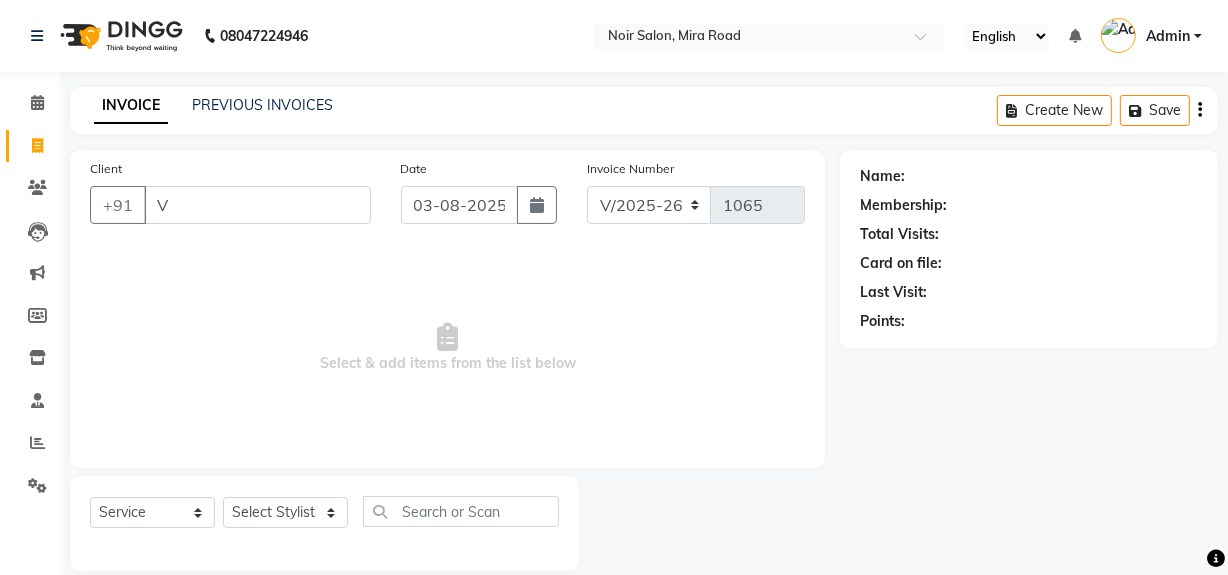 type 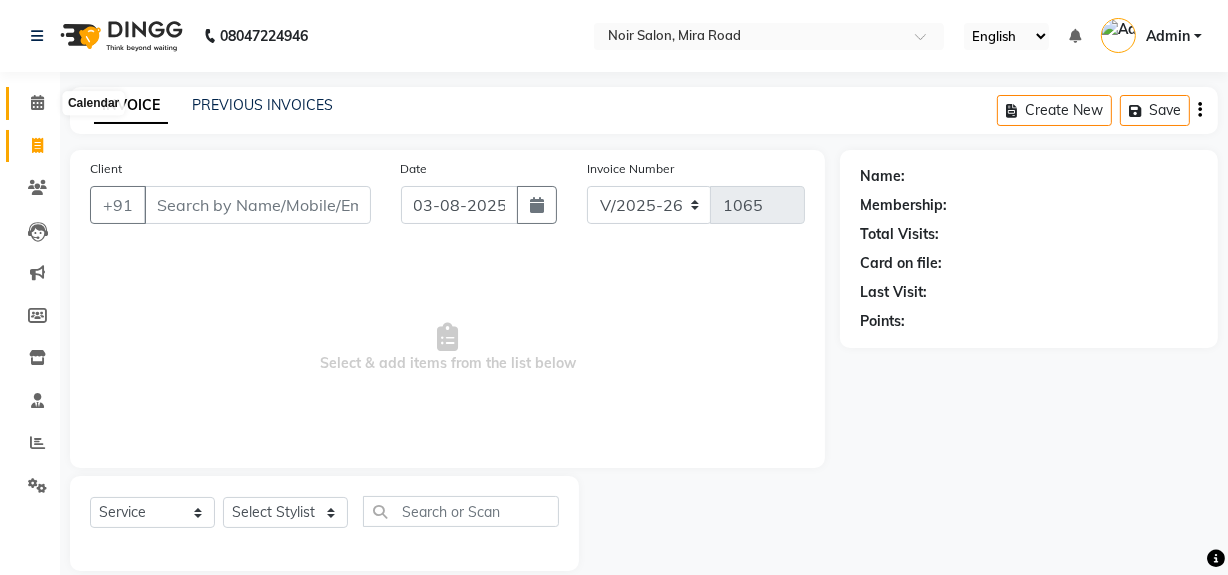 click 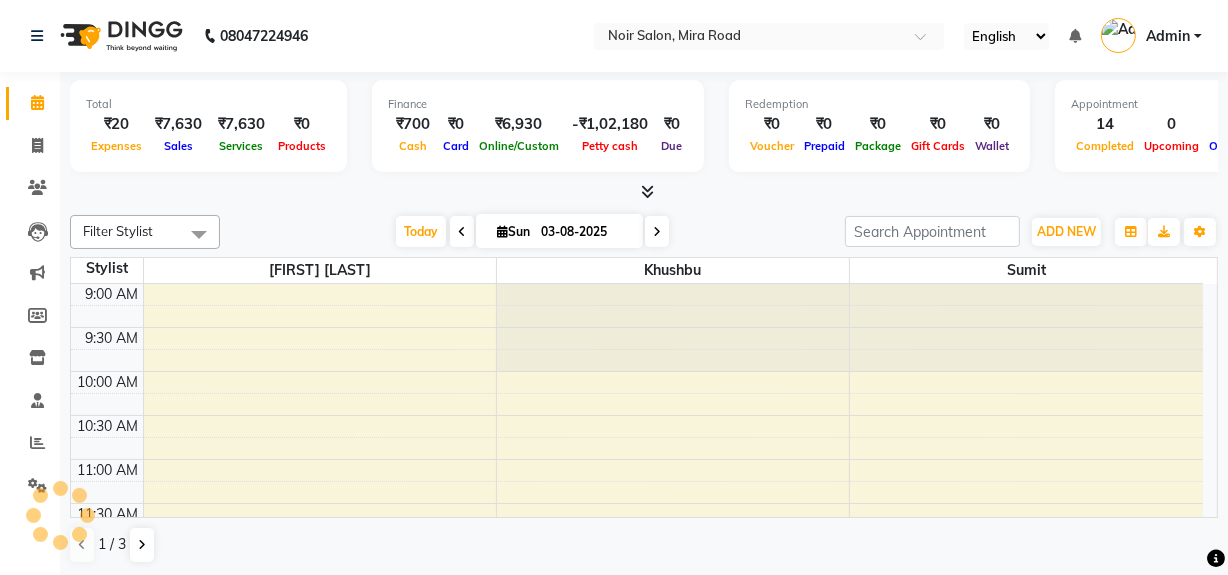 scroll, scrollTop: 0, scrollLeft: 0, axis: both 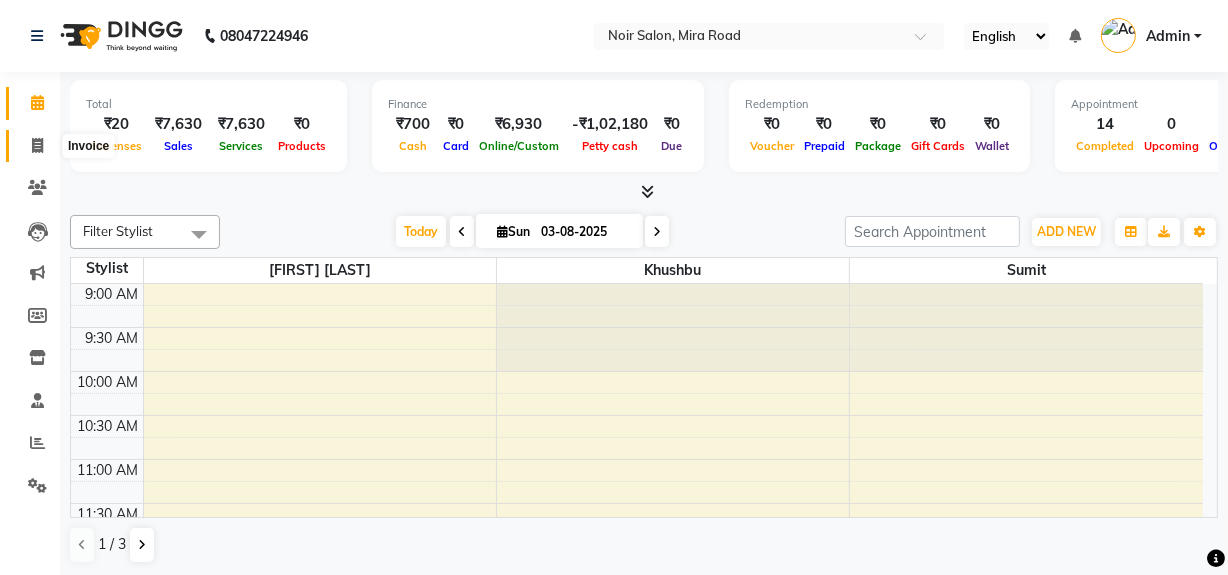 click 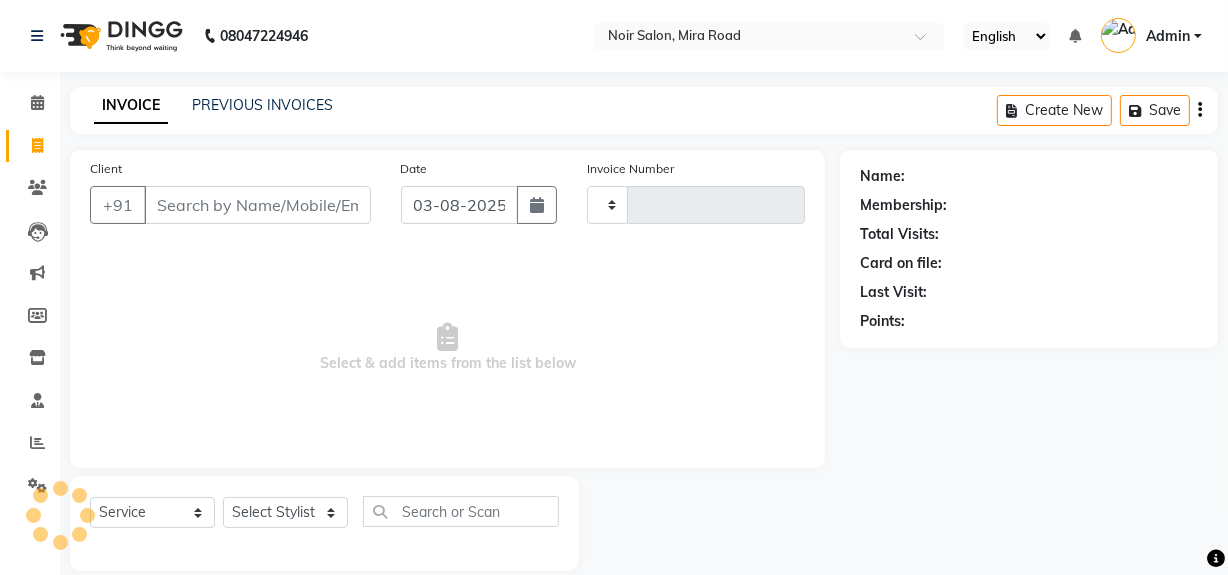 type on "1065" 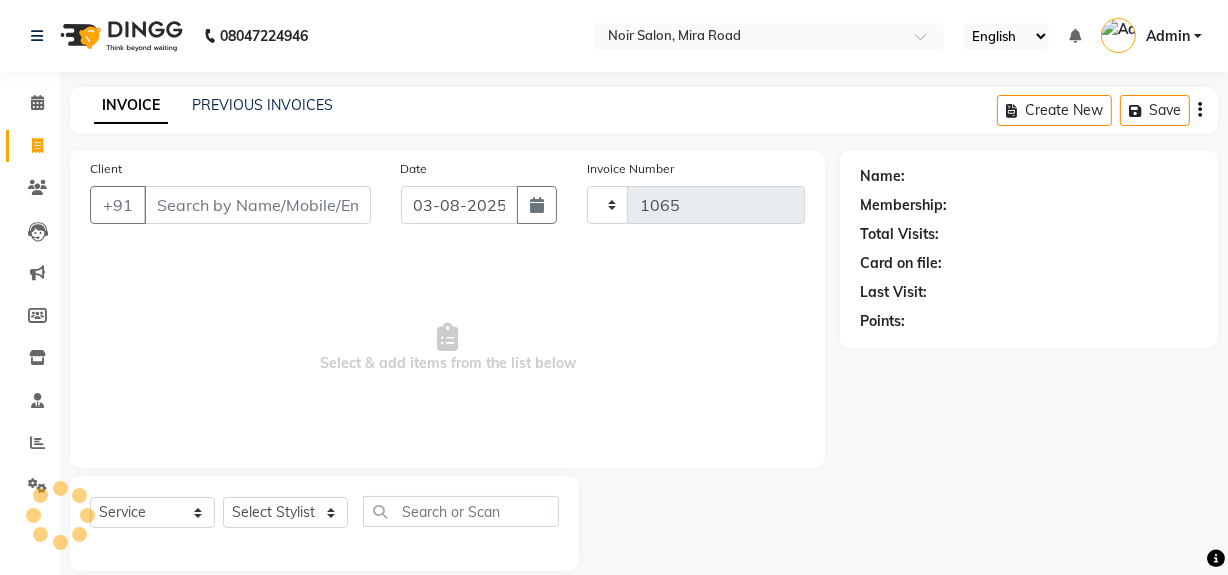 select on "5495" 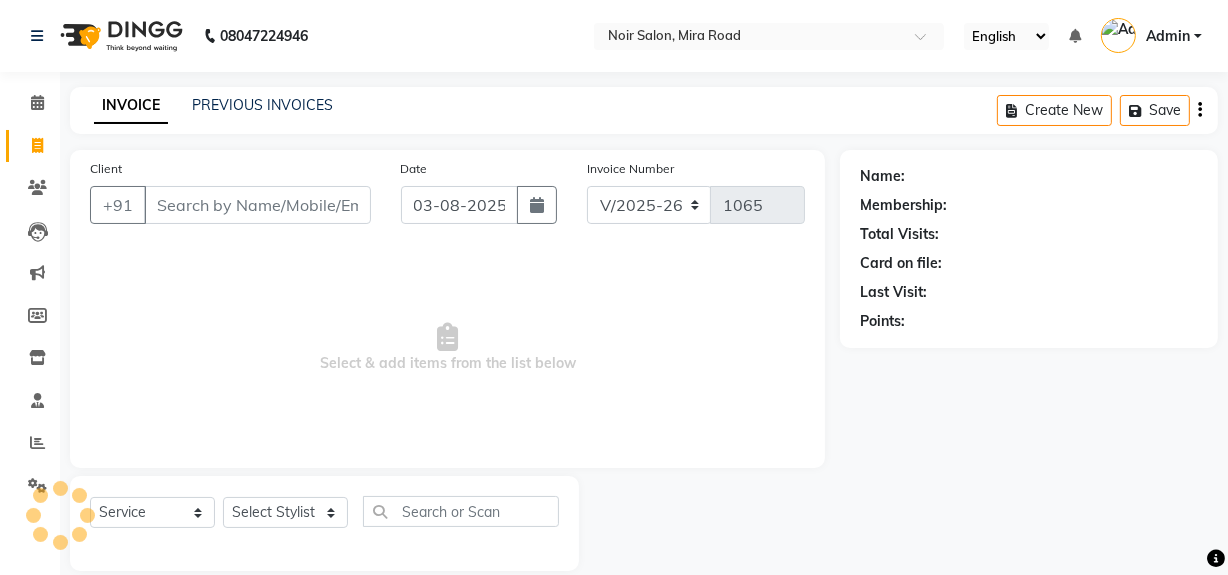 click on "Client" at bounding box center [257, 205] 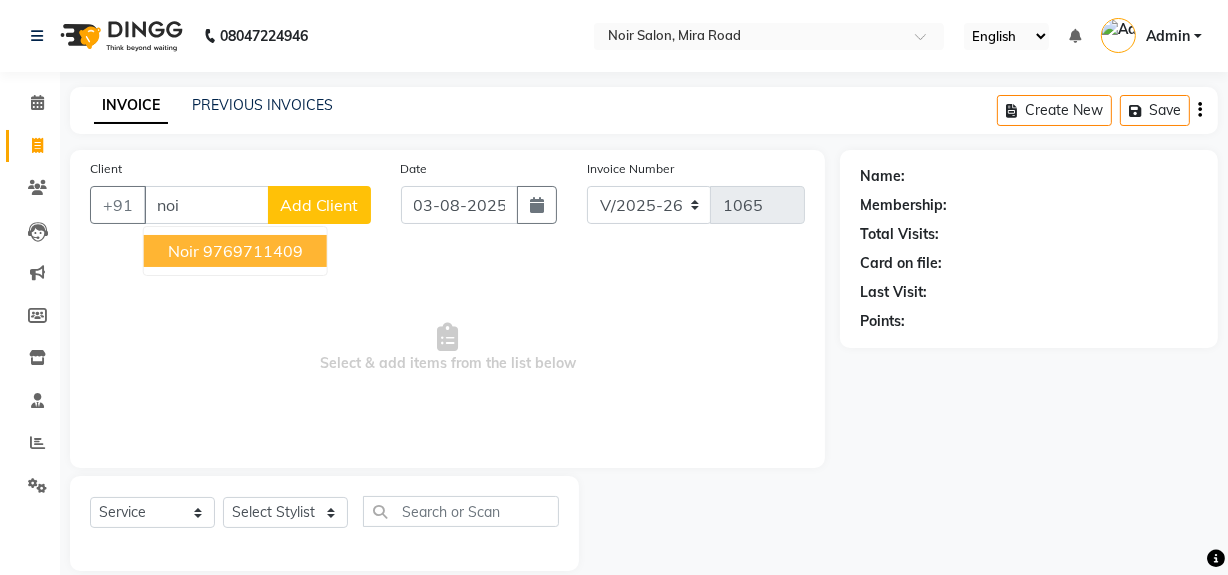 click on "Noir  9769711409" at bounding box center (235, 251) 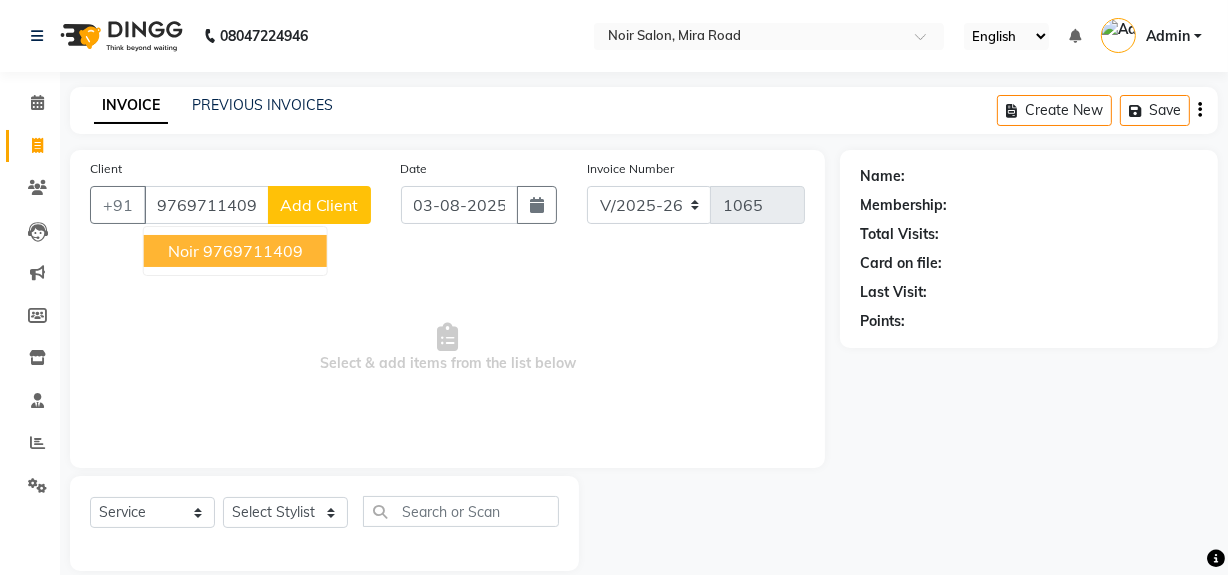 type on "9769711409" 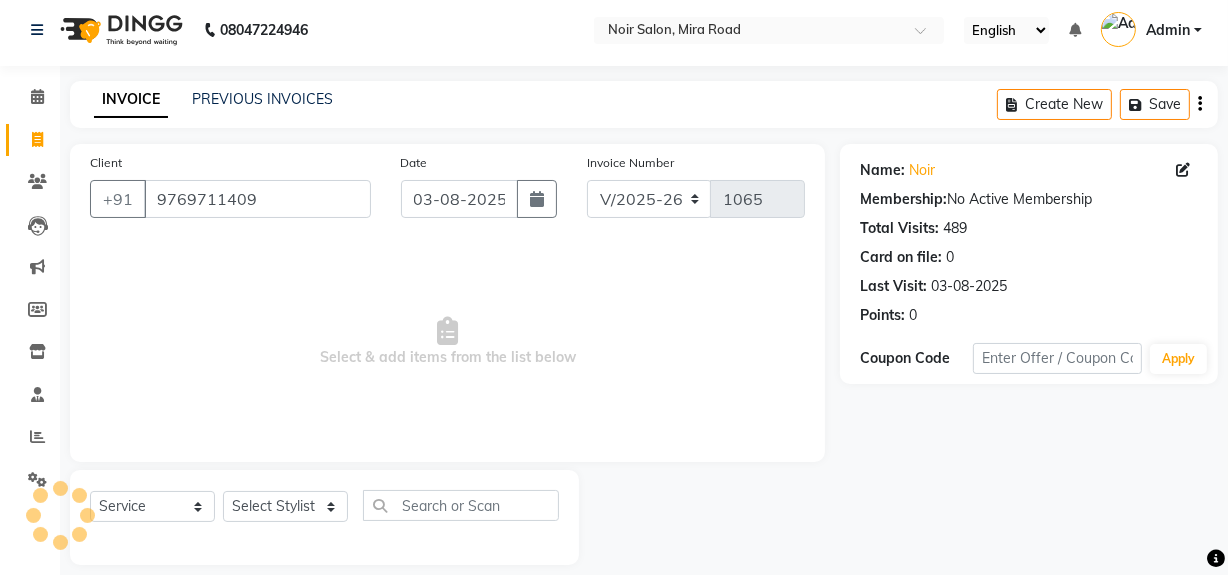 scroll, scrollTop: 26, scrollLeft: 0, axis: vertical 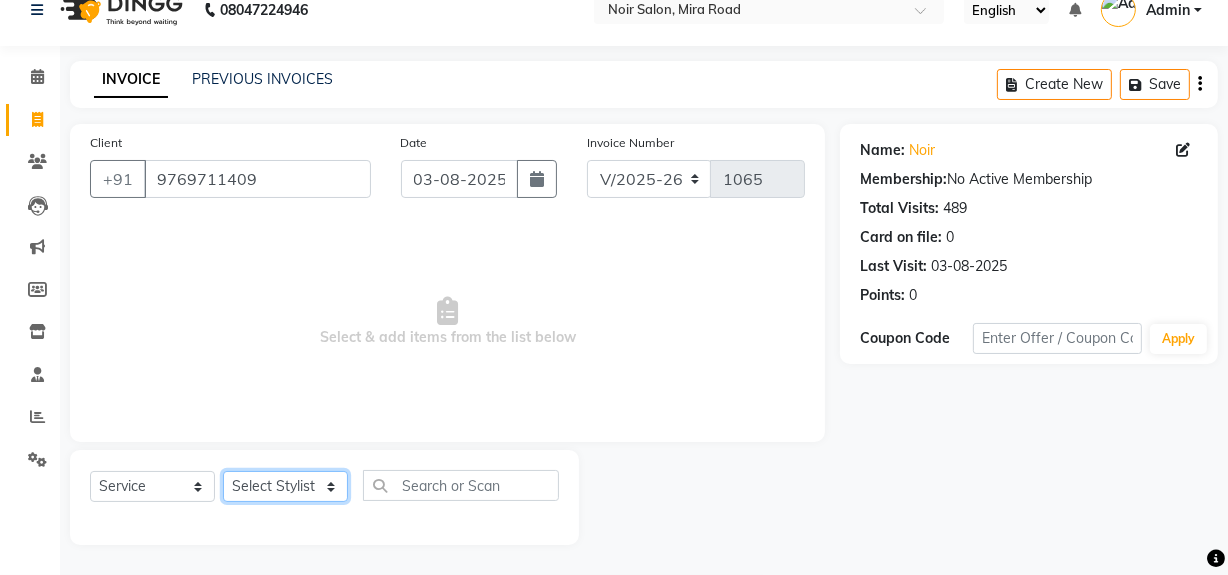 click on "Select Stylist khushbu Mohd Naushad Noir (Login) Shamshad Sonali  Sumit  Ujwala Patil" 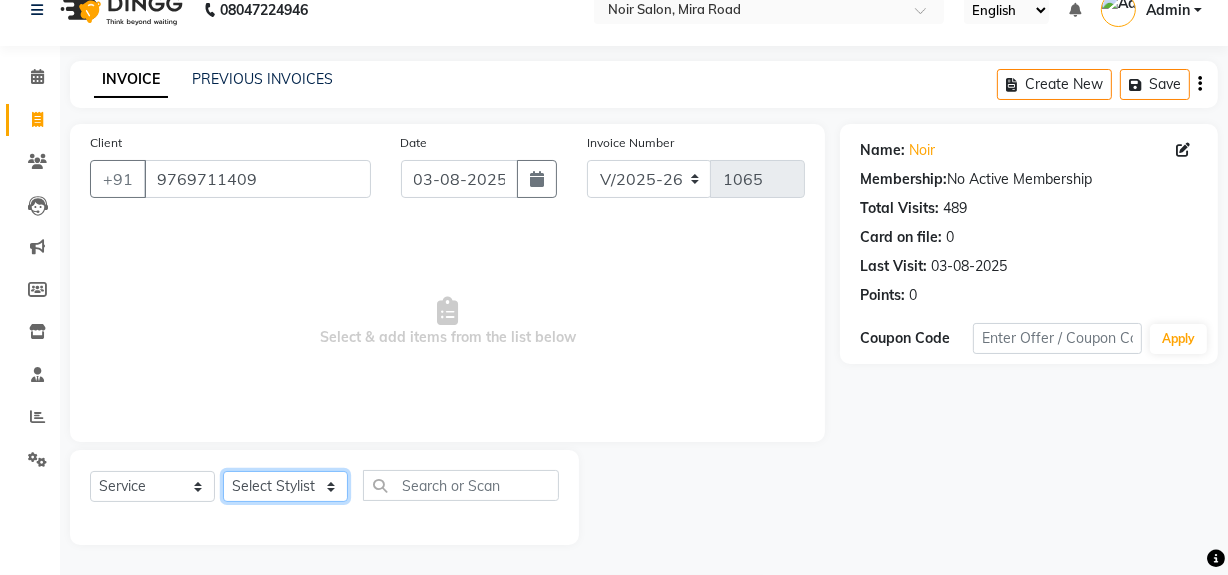 select on "87449" 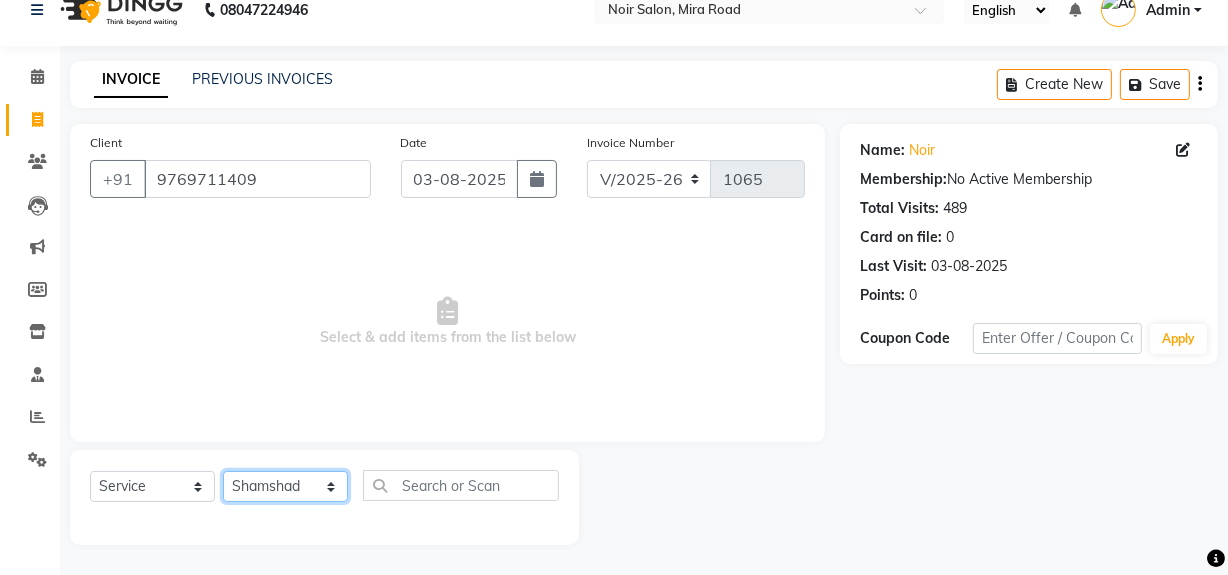 click on "Select Stylist khushbu Mohd Naushad Noir (Login) Shamshad Sonali  Sumit  Ujwala Patil" 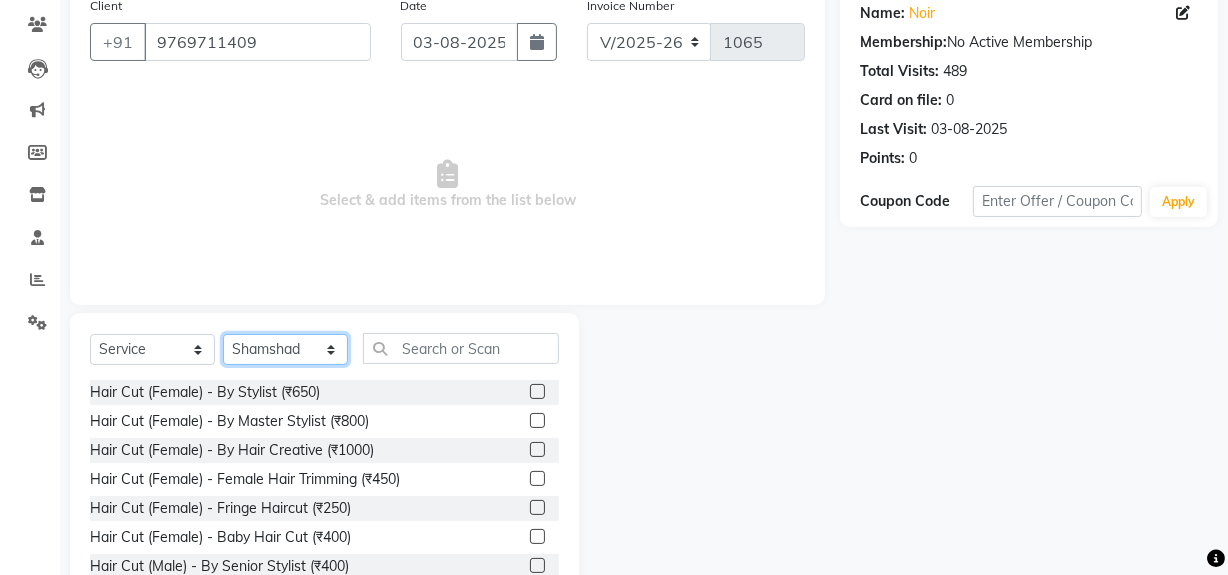 scroll, scrollTop: 226, scrollLeft: 0, axis: vertical 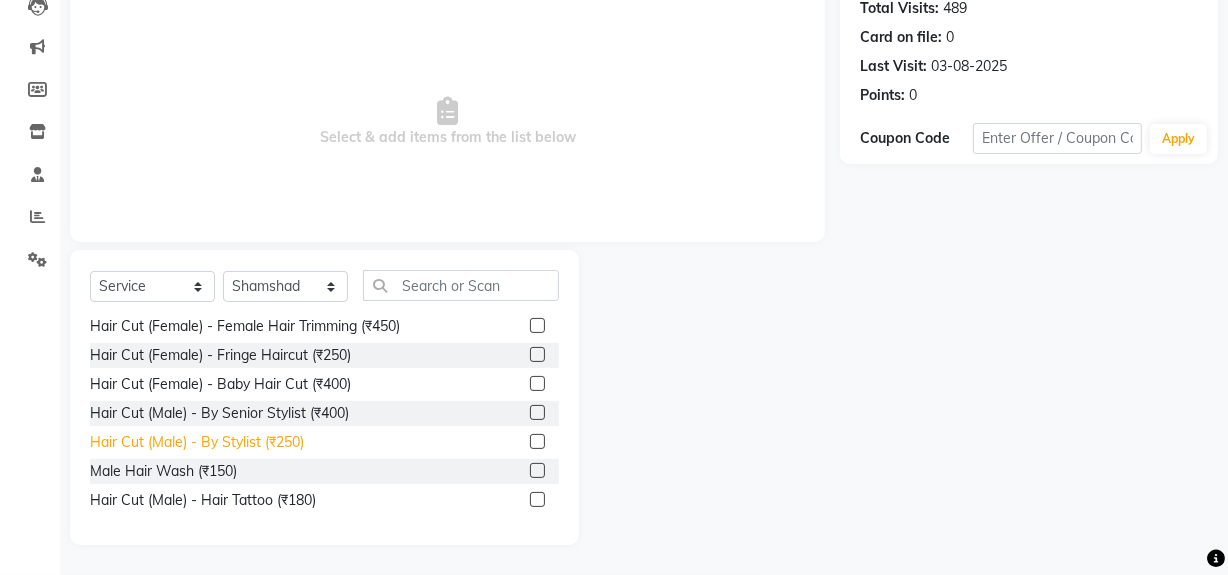 click on "Hair Cut (Male) - By Stylist (₹250)" 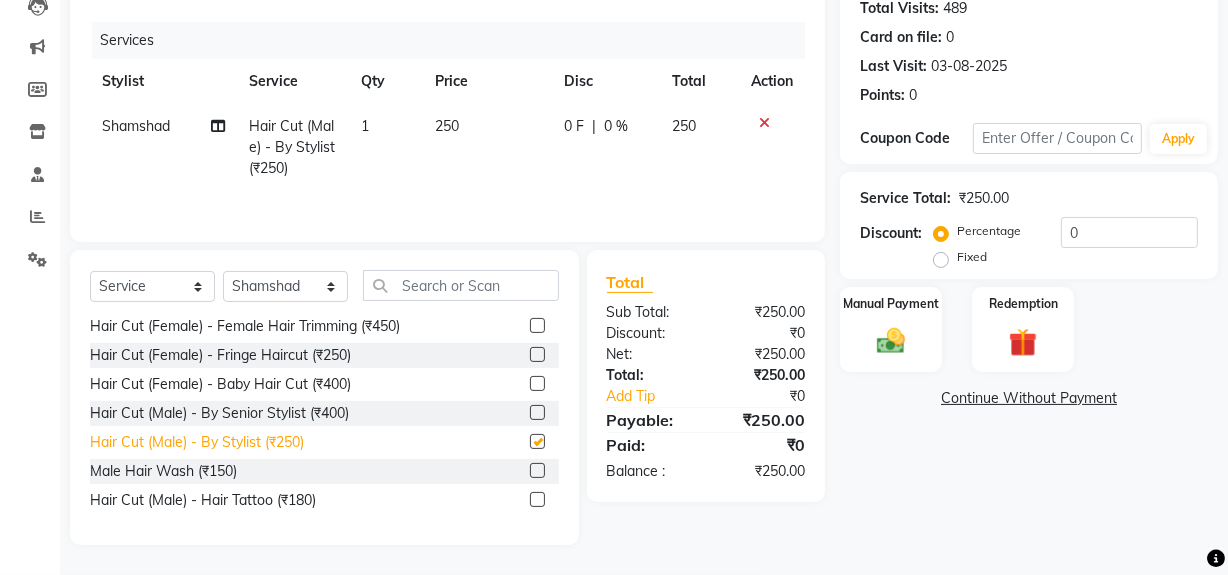 checkbox on "false" 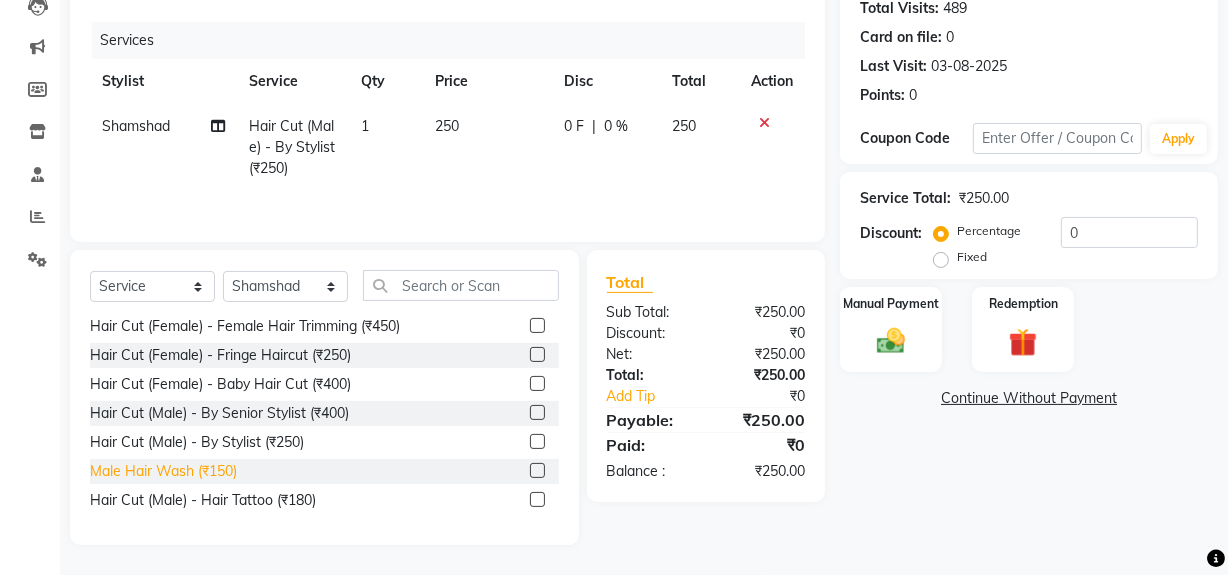 scroll, scrollTop: 181, scrollLeft: 0, axis: vertical 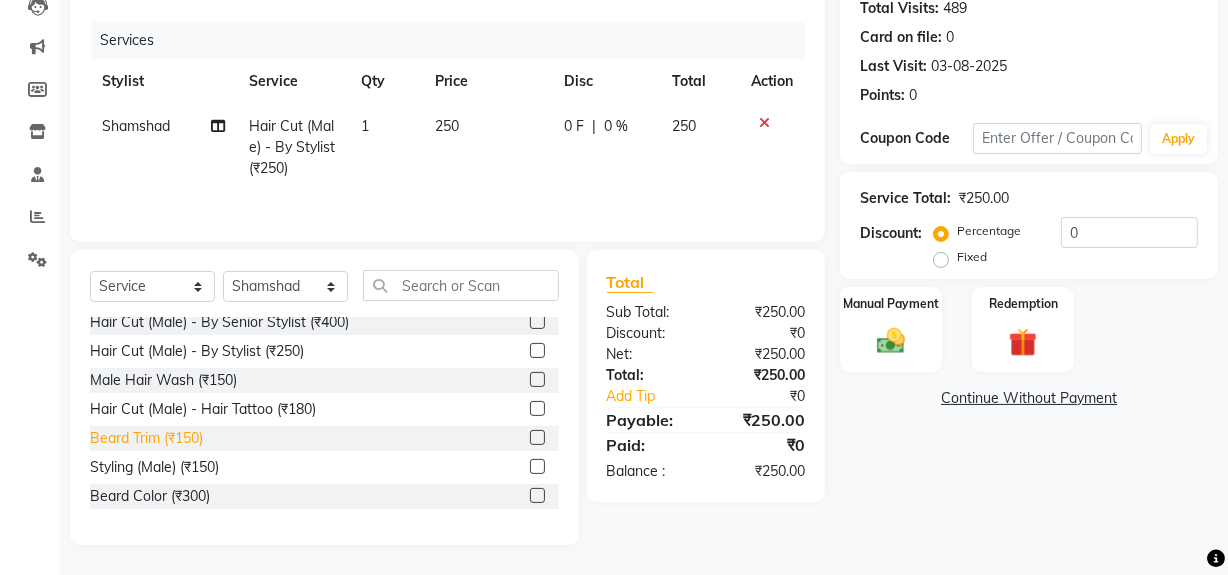 click on "Beard Trim (₹150)" 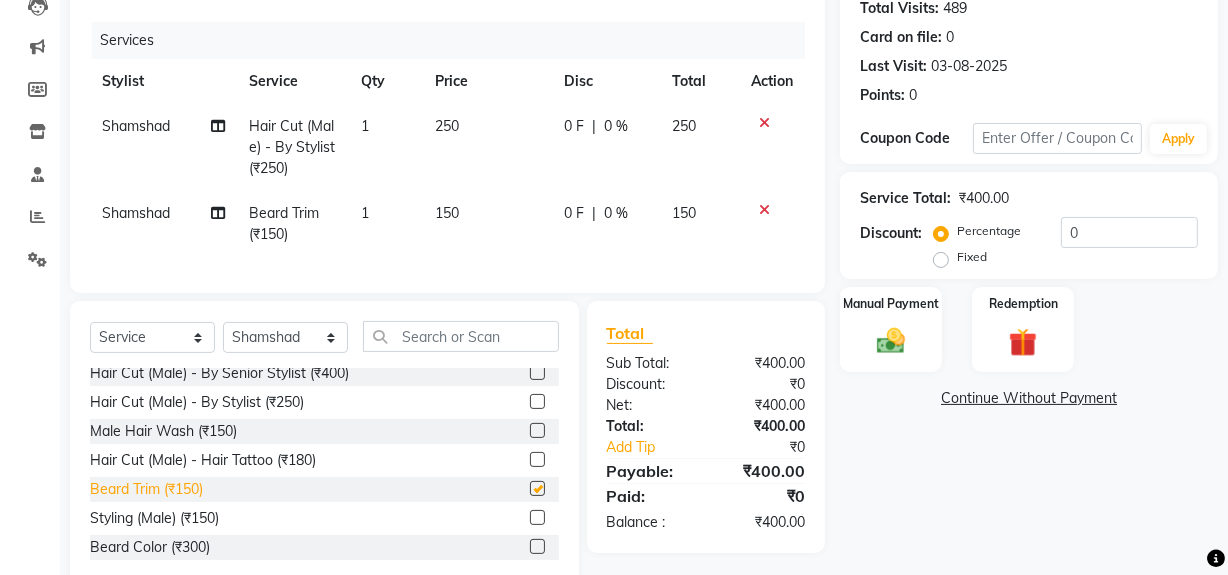checkbox on "false" 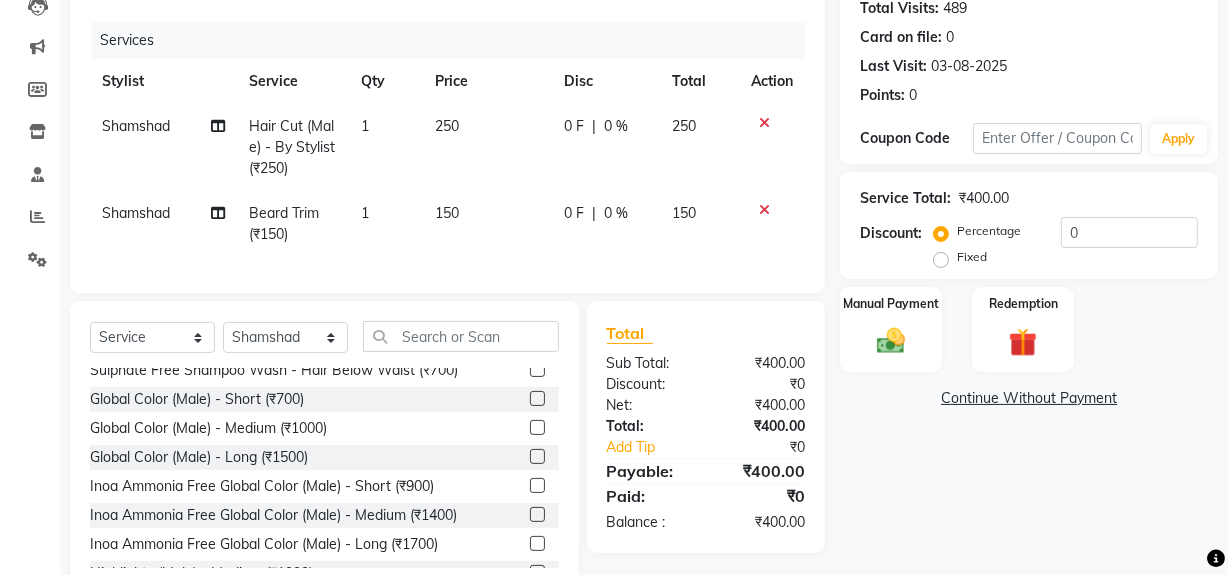 scroll, scrollTop: 727, scrollLeft: 0, axis: vertical 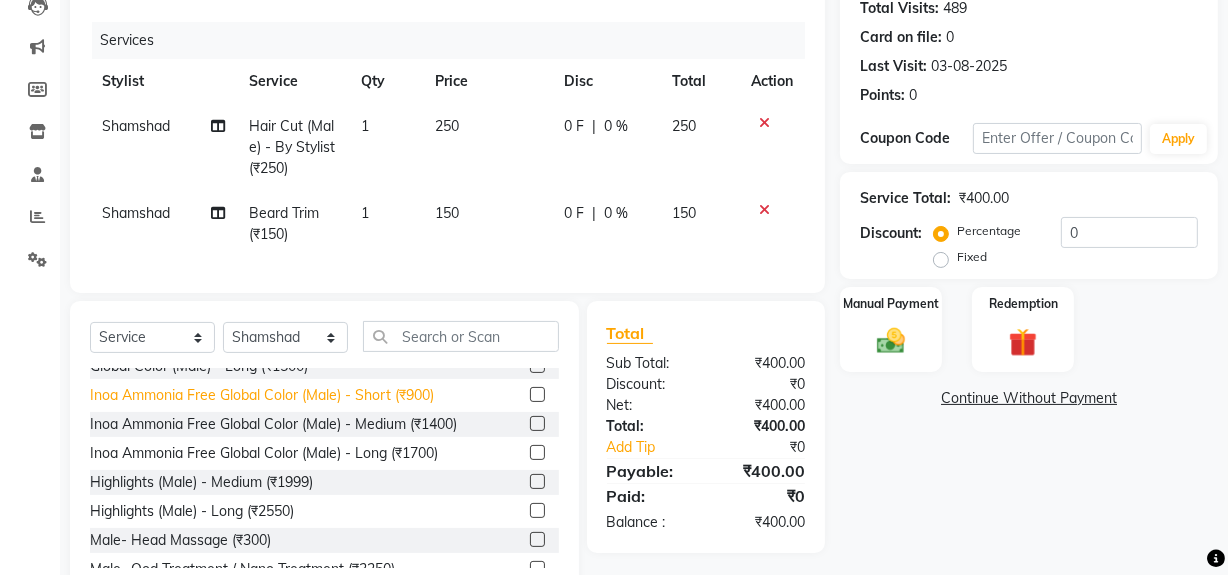 click on "Inoa Ammonia Free Global Color (Male) - Short (₹900)" 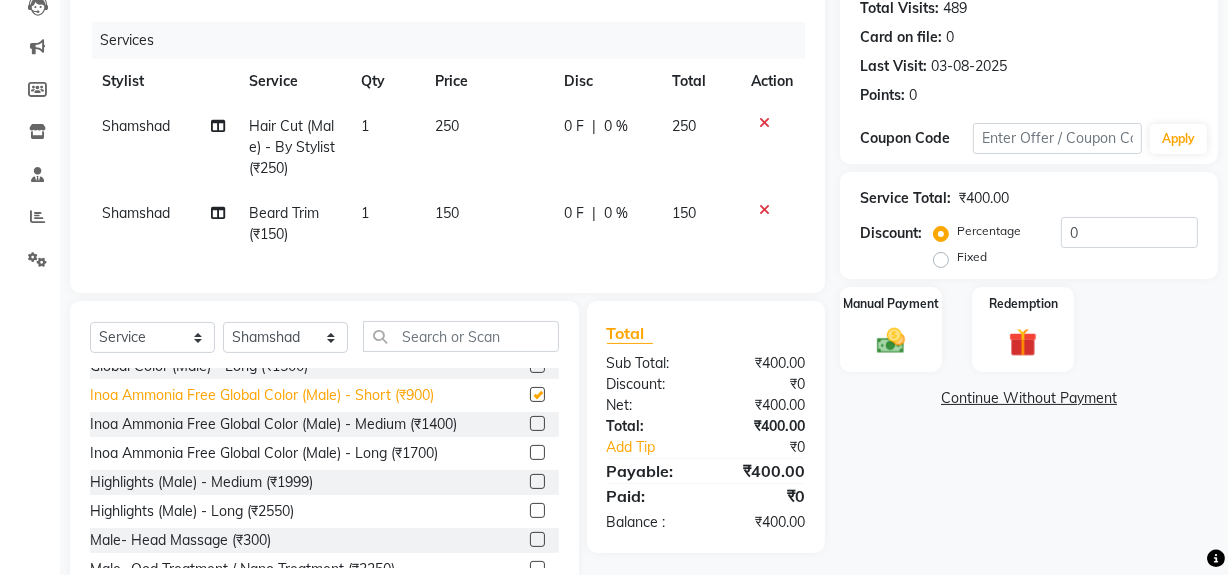 checkbox on "false" 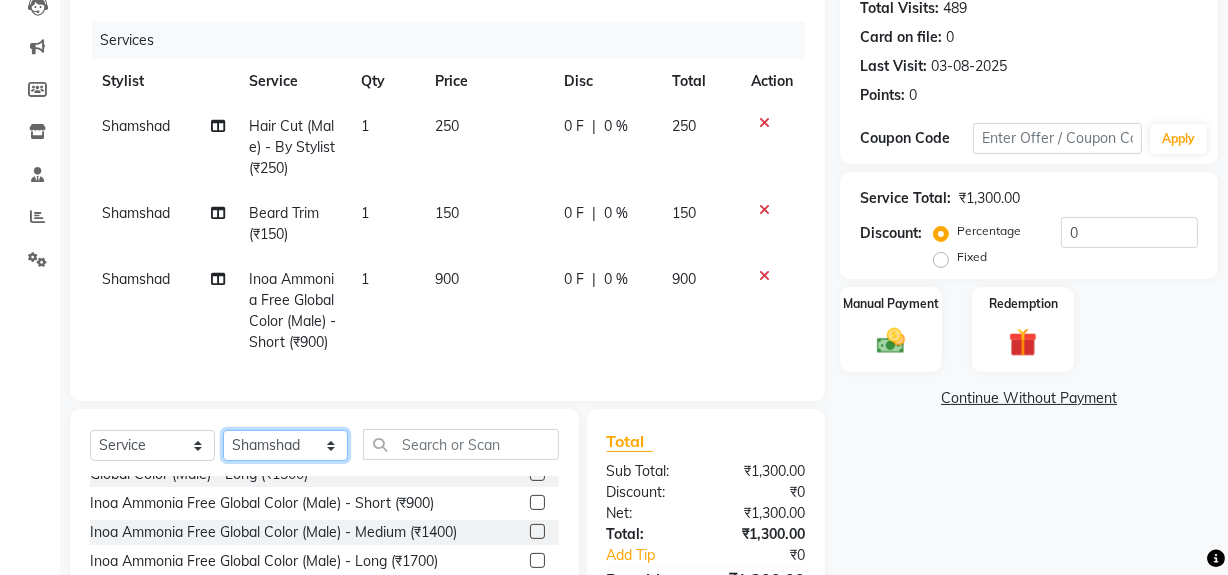 click on "Select Stylist khushbu Mohd Naushad Noir (Login) Shamshad Sonali  Sumit  Ujwala Patil" 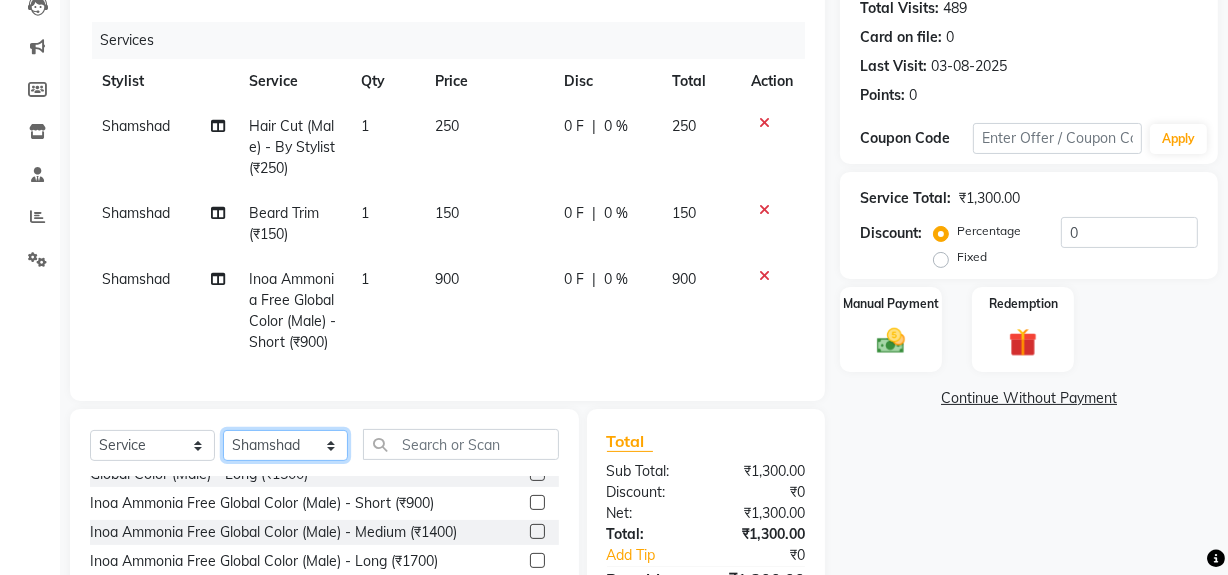 select on "71171" 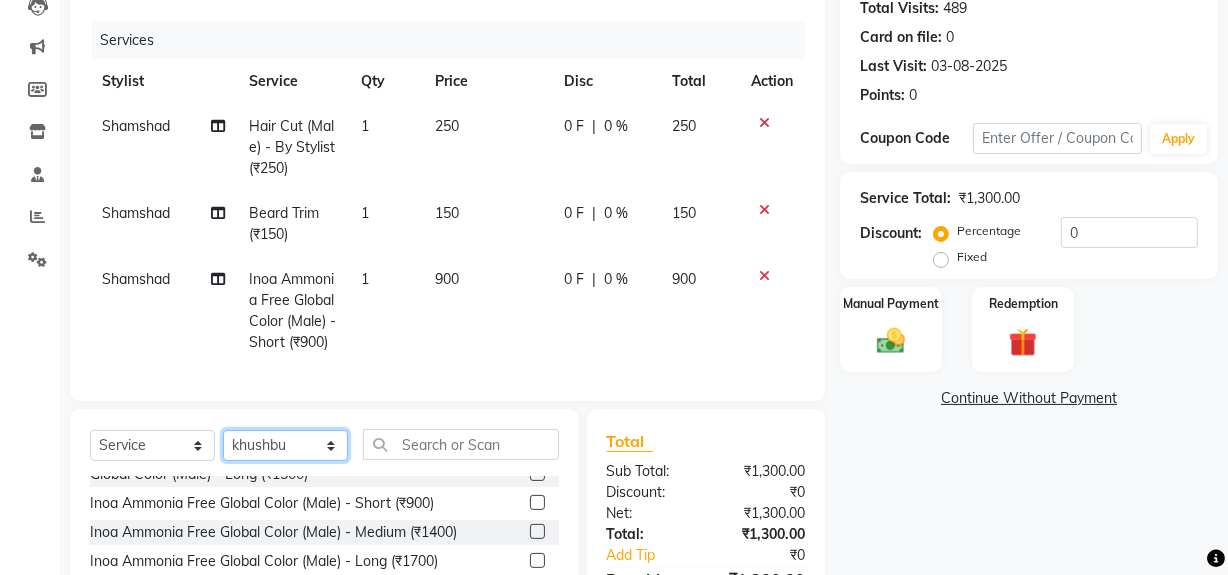 click on "Select Stylist khushbu Mohd Naushad Noir (Login) Shamshad Sonali  Sumit  Ujwala Patil" 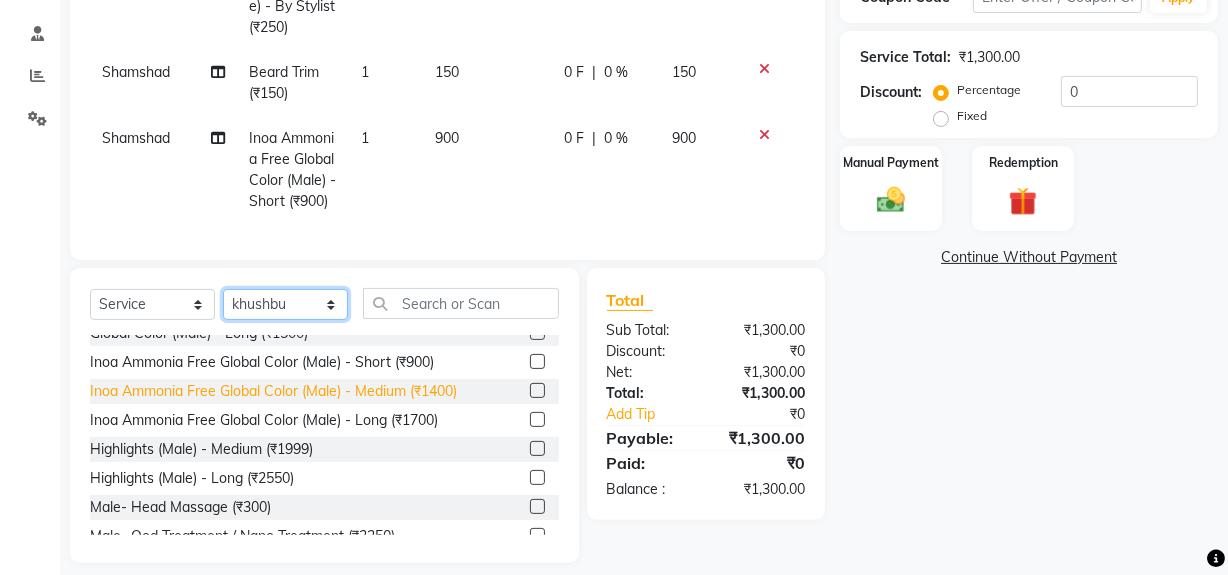 scroll, scrollTop: 399, scrollLeft: 0, axis: vertical 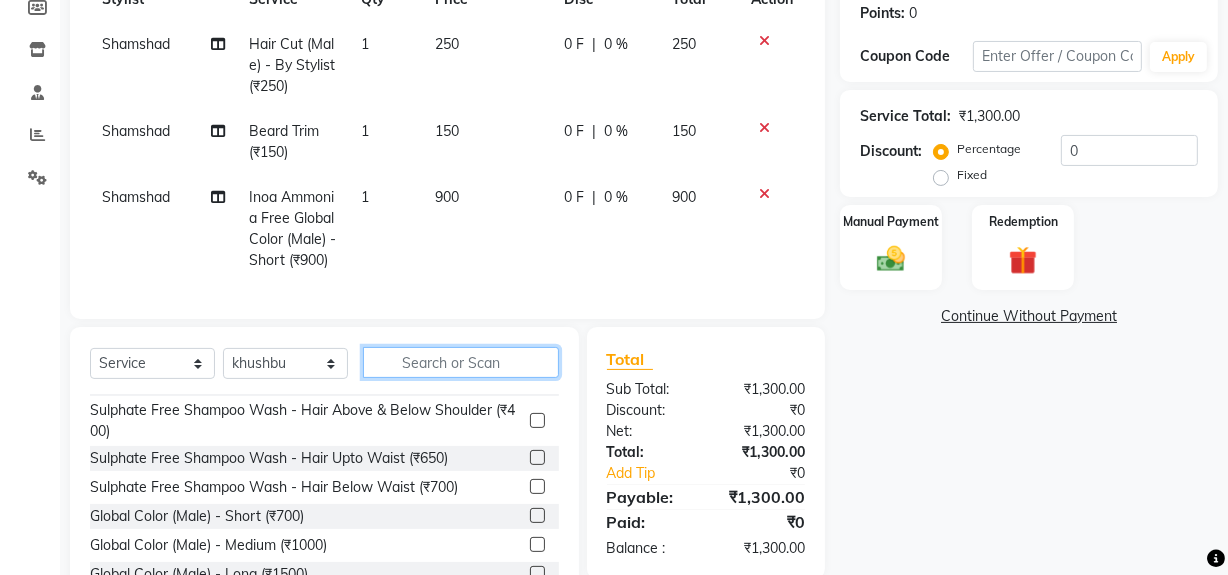 click 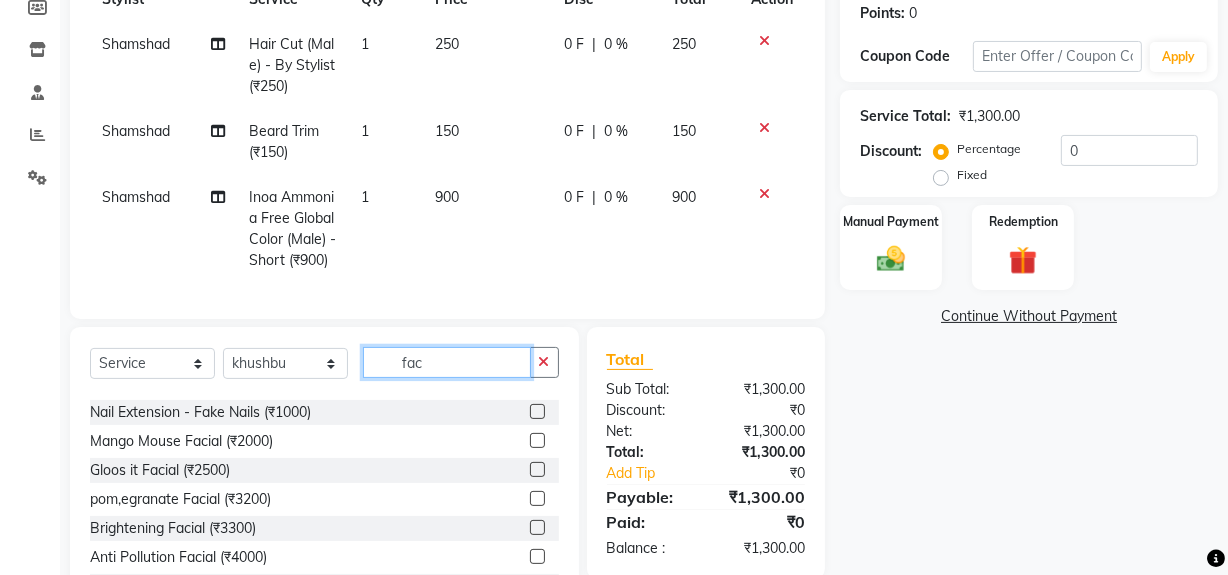 scroll, scrollTop: 148, scrollLeft: 0, axis: vertical 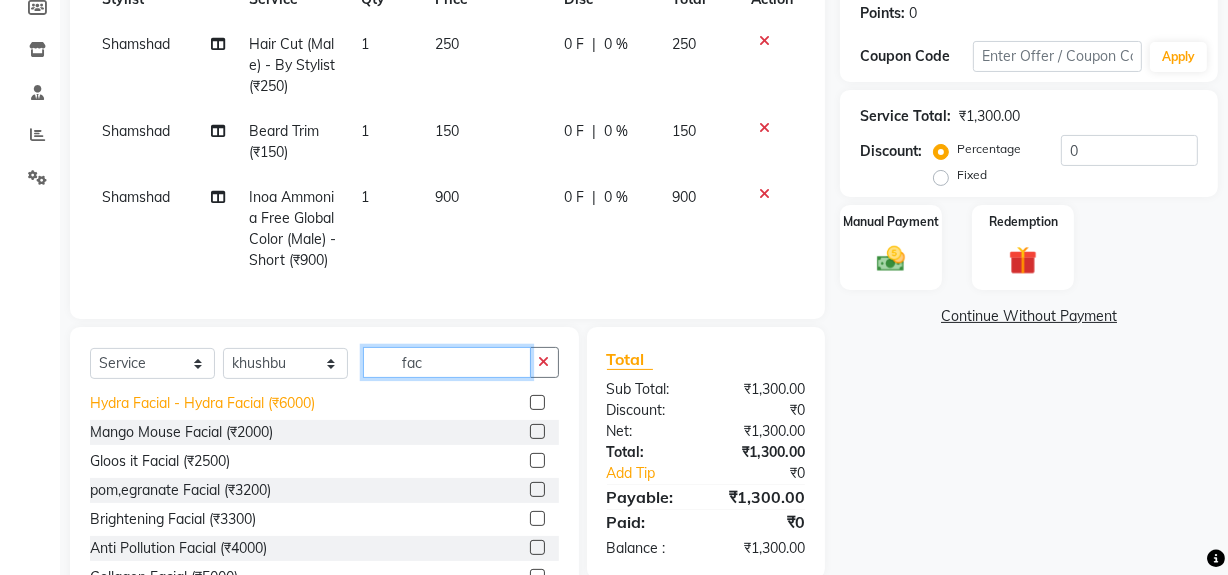 type on "fac" 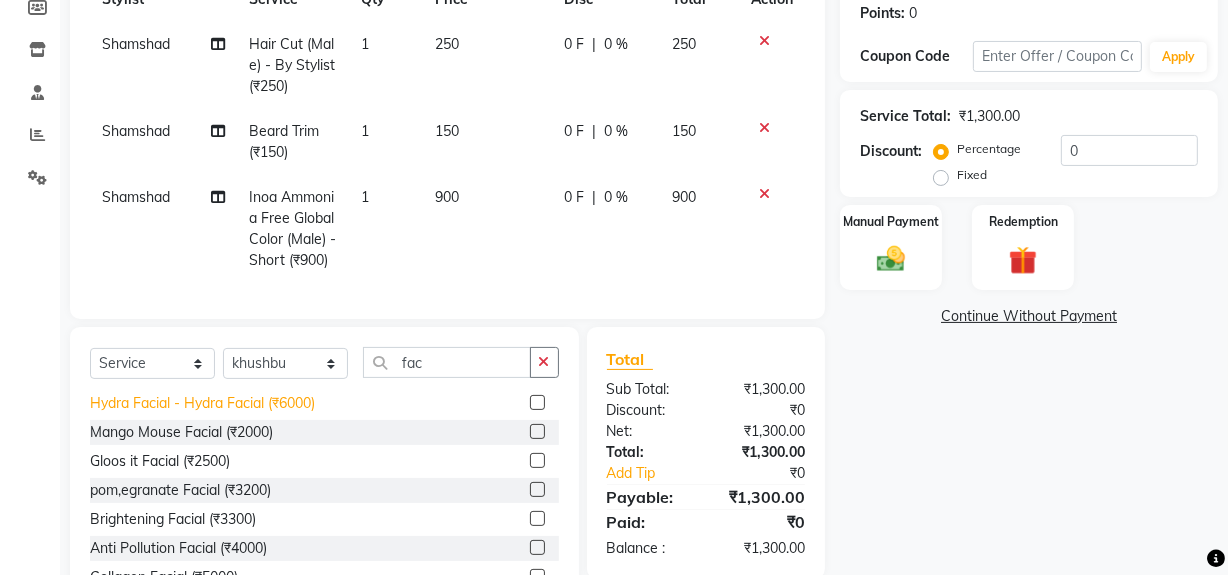 click on "Hydra Facial  - Hydra Facial (₹6000)" 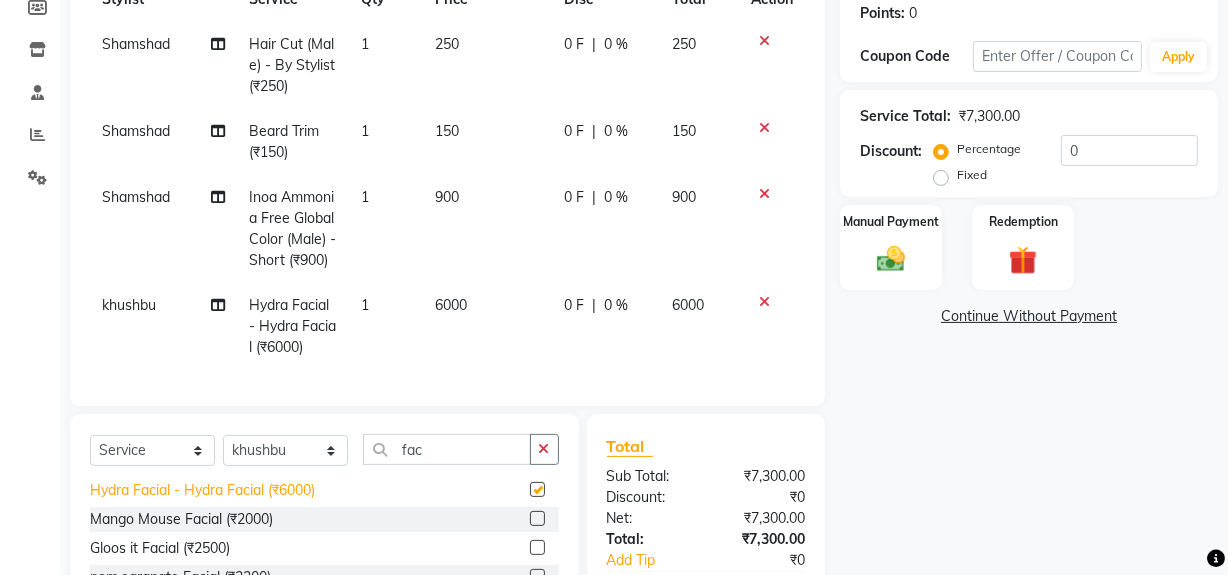 checkbox on "false" 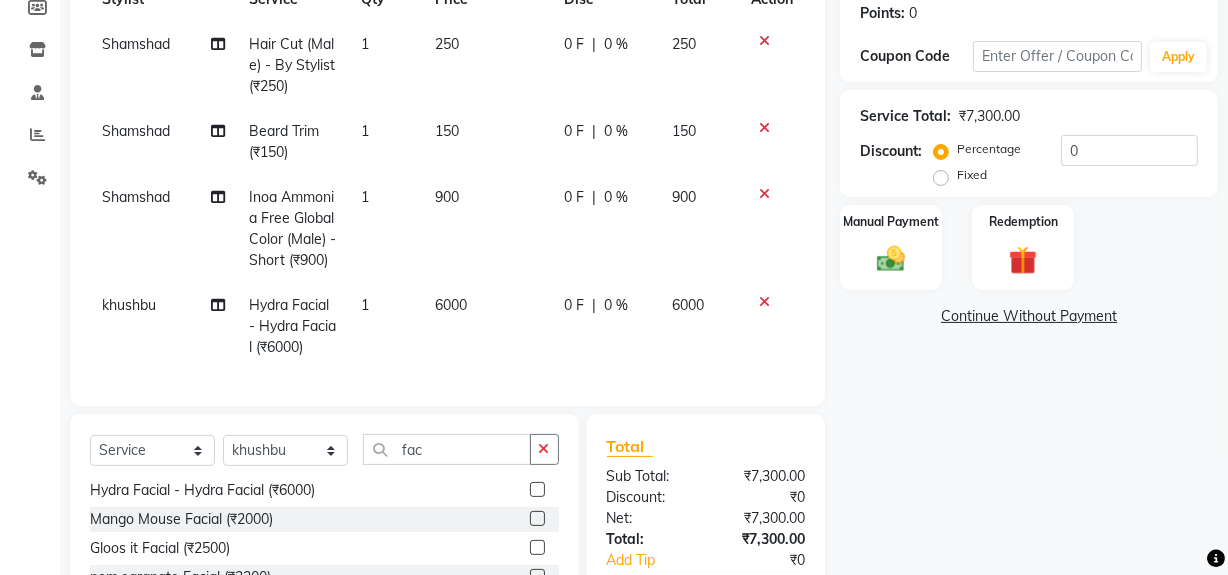click on "6000" 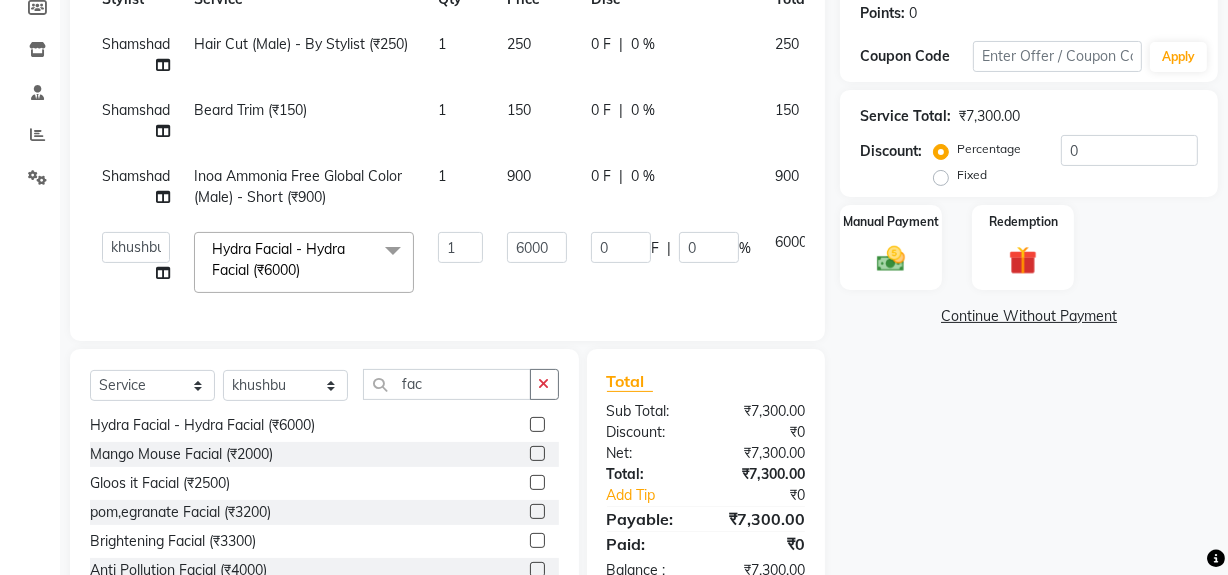 click on "1" 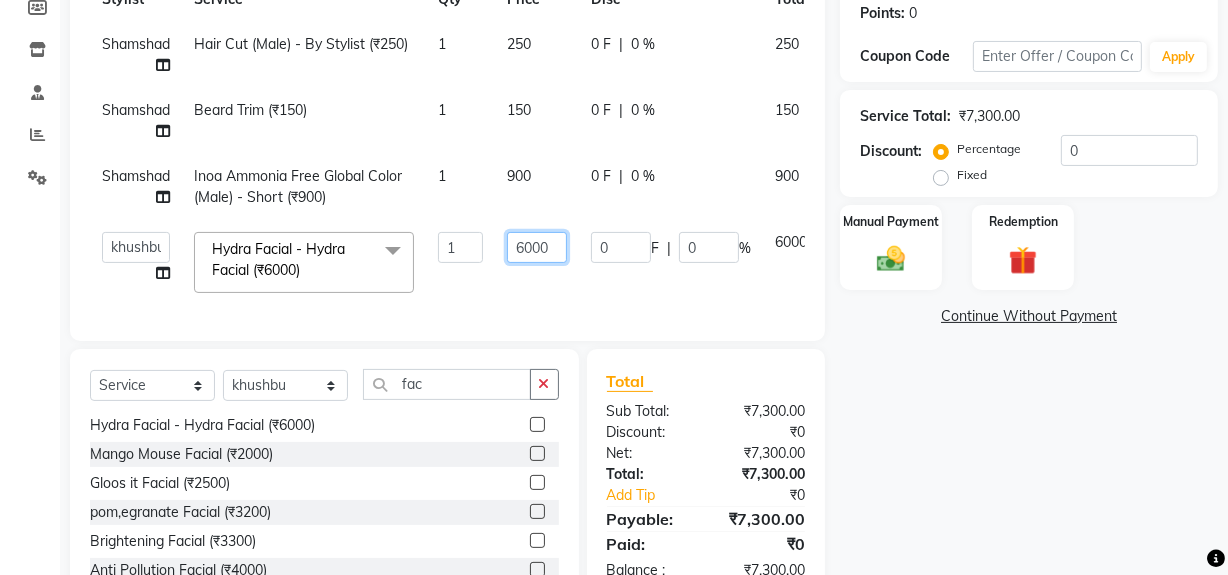 click on "6000" 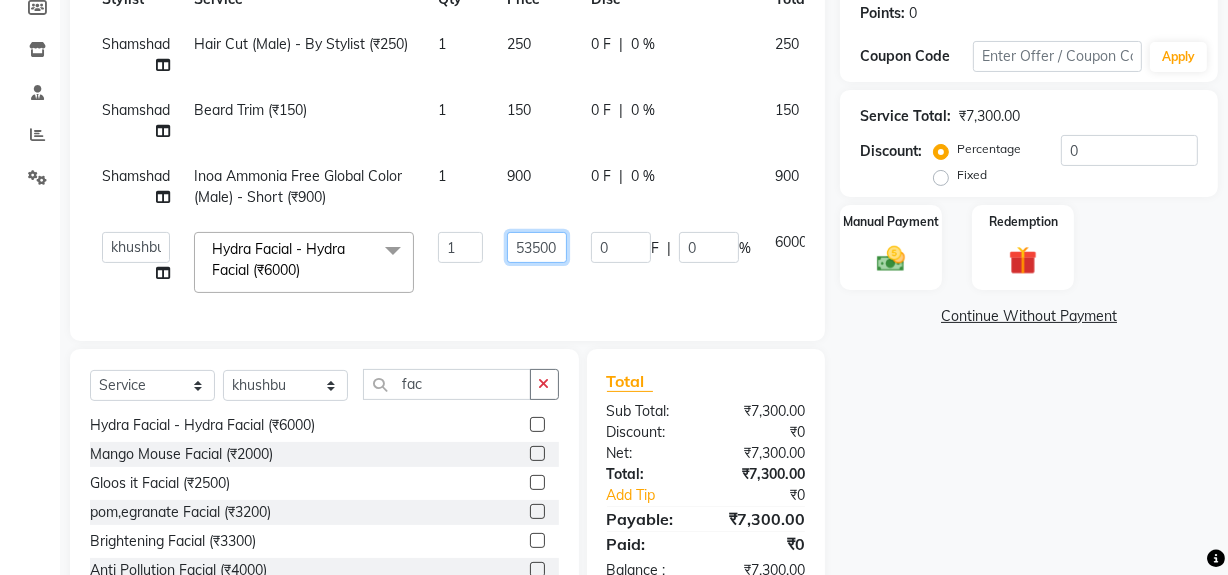 click on "53500" 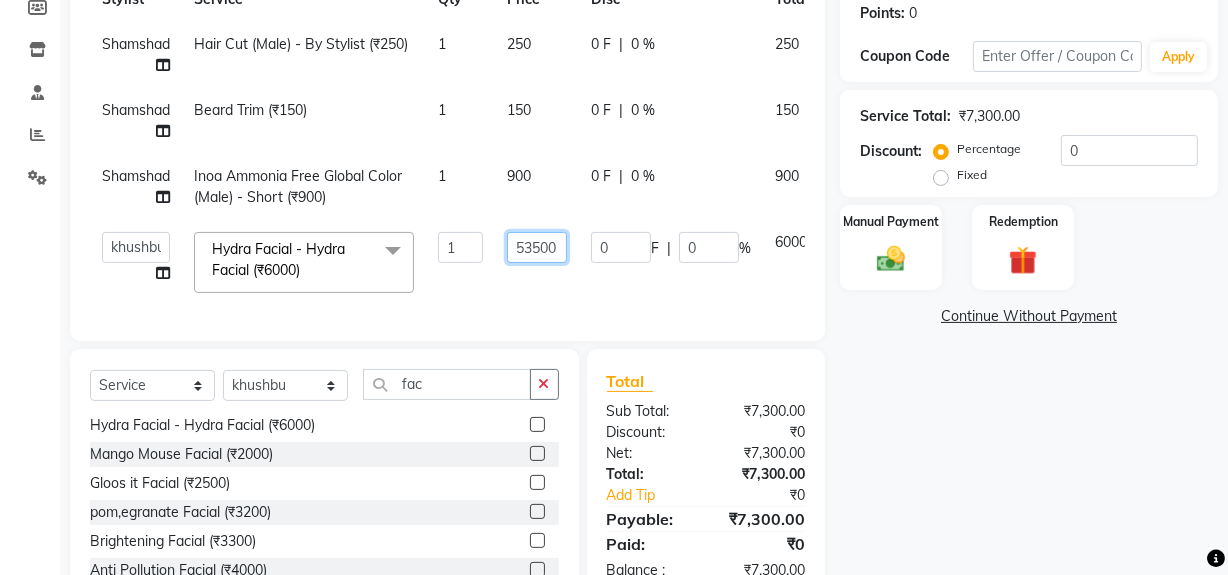 type on "5350" 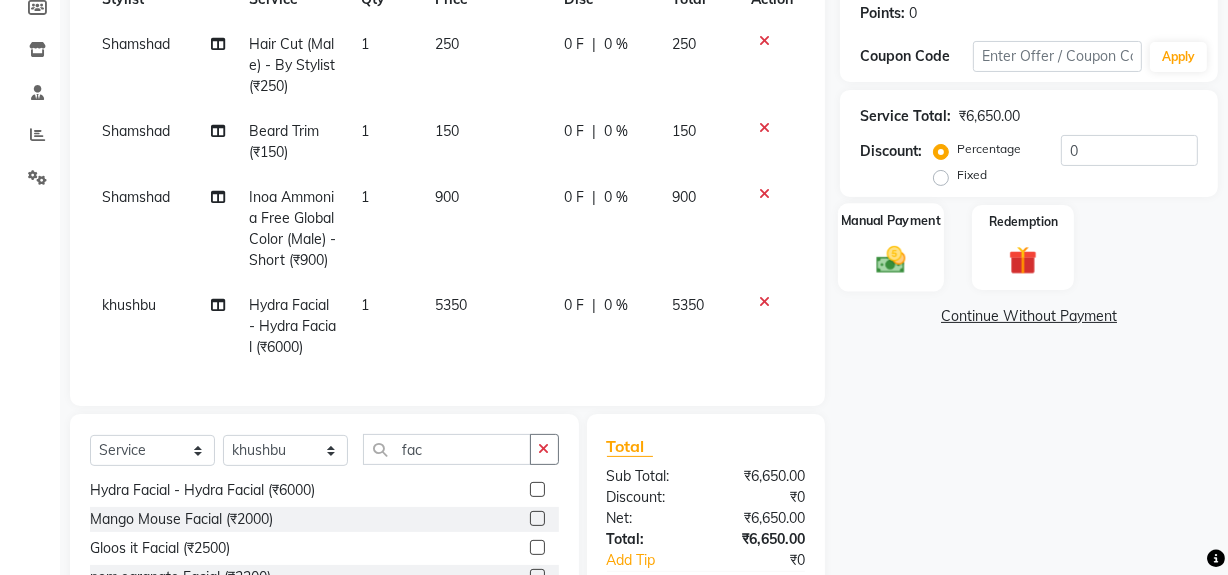 click 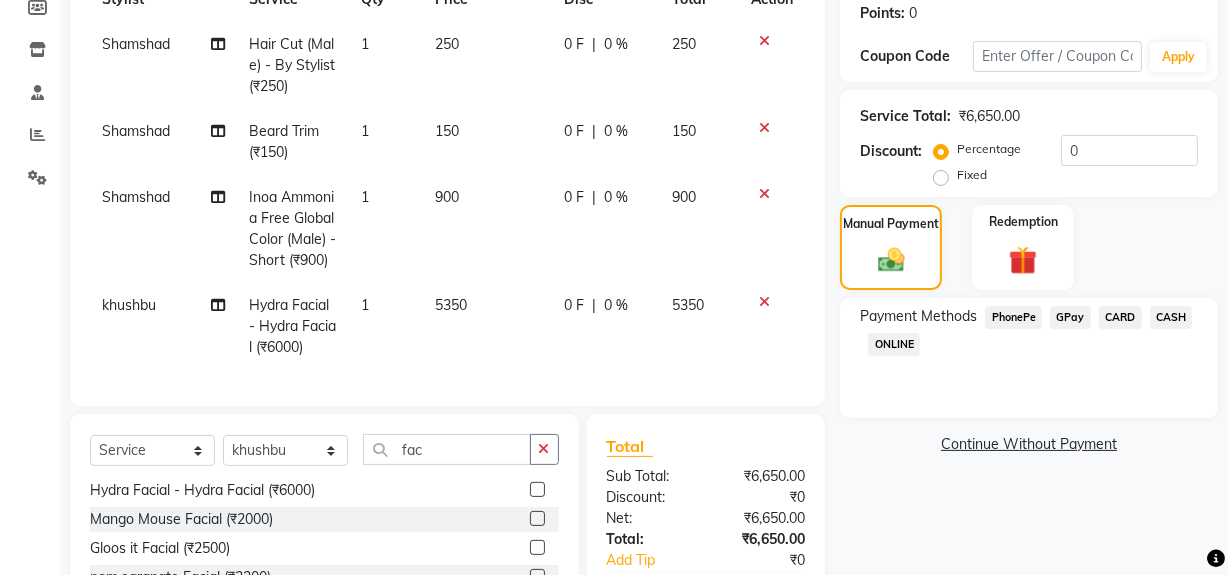 click on "GPay" 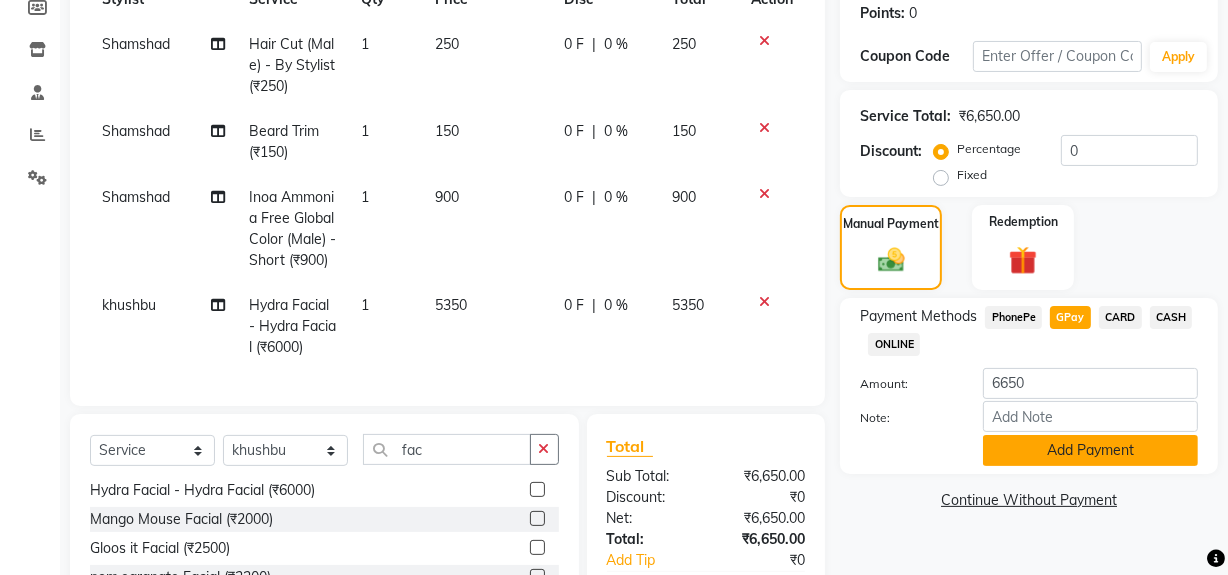 click on "Add Payment" 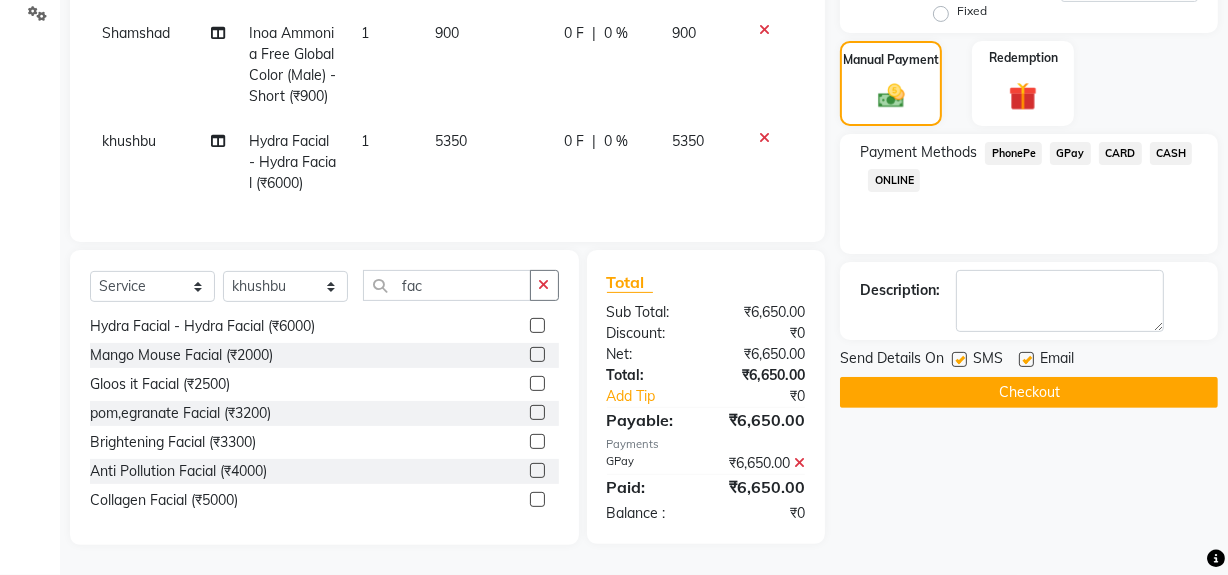 scroll, scrollTop: 485, scrollLeft: 0, axis: vertical 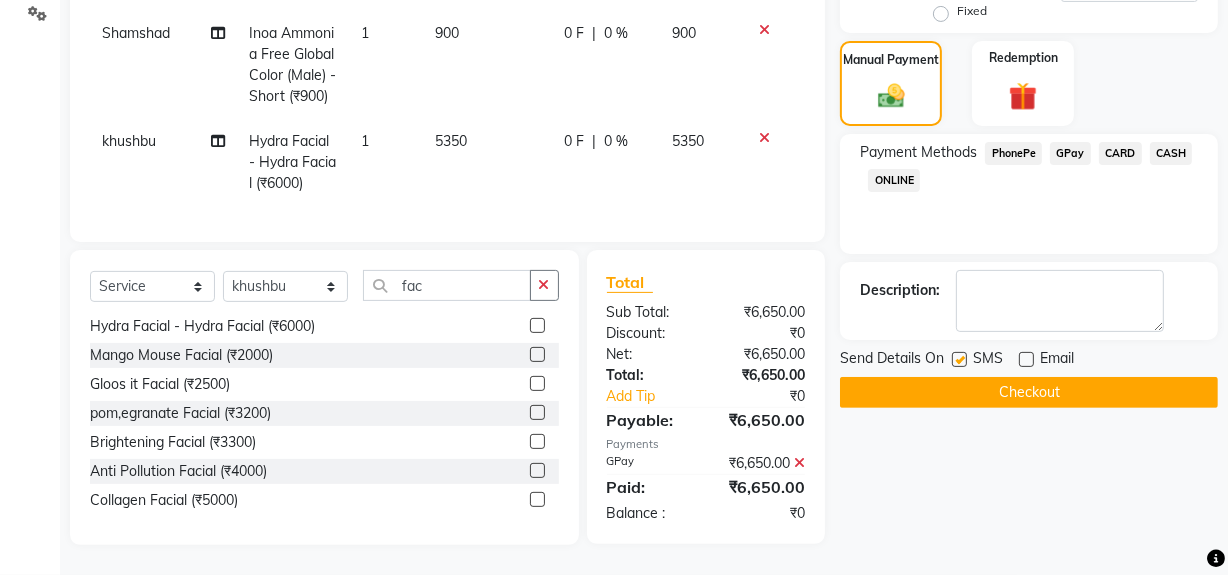 click 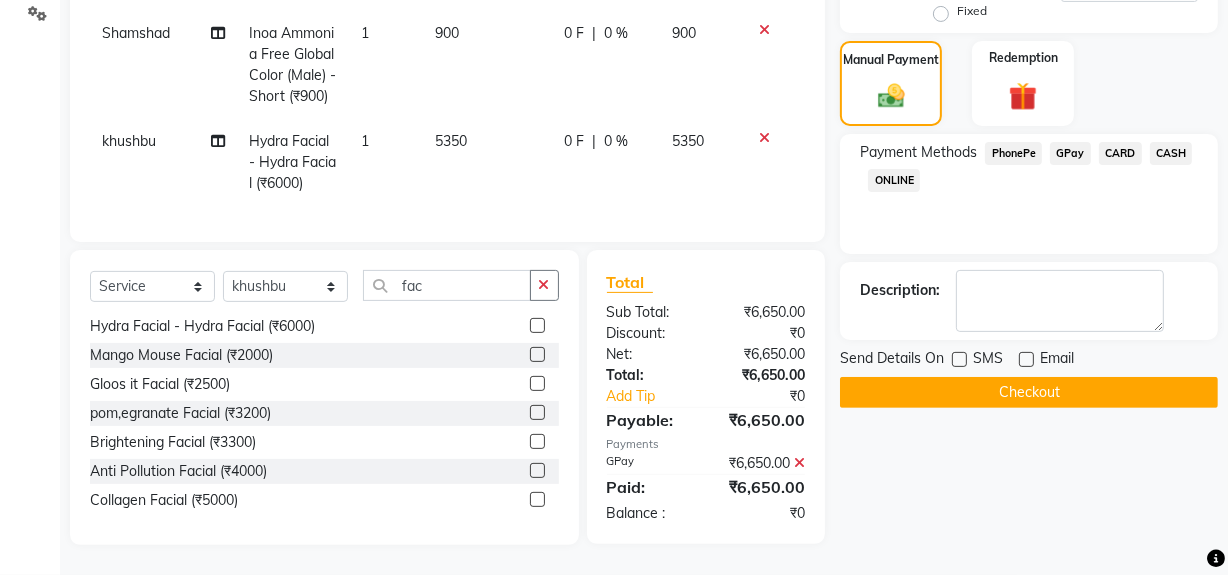 click on "Checkout" 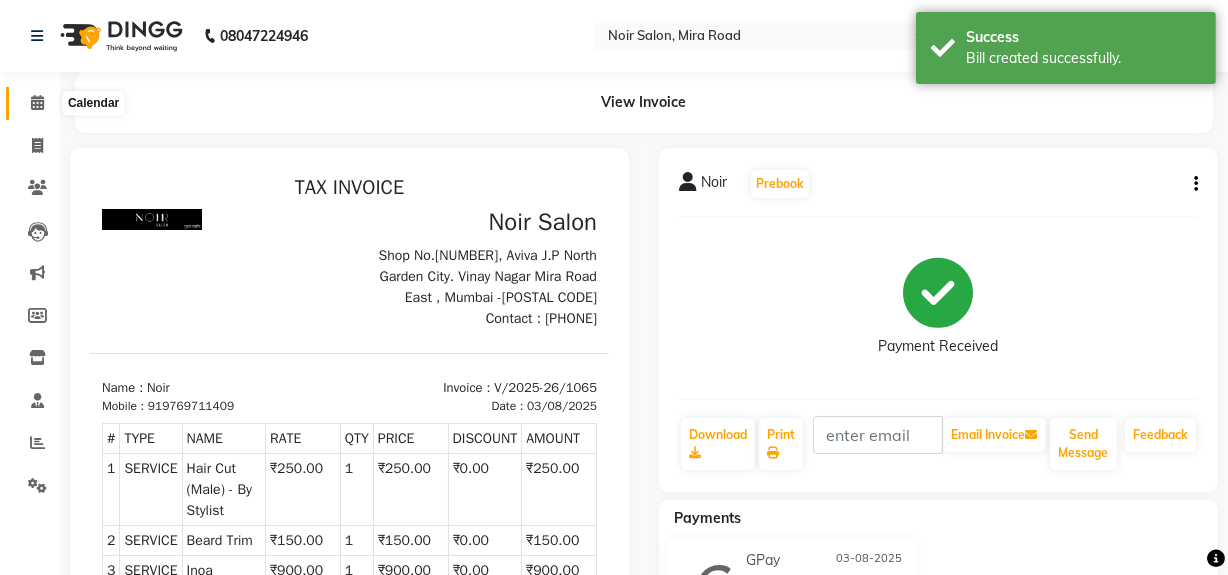 scroll, scrollTop: 0, scrollLeft: 0, axis: both 